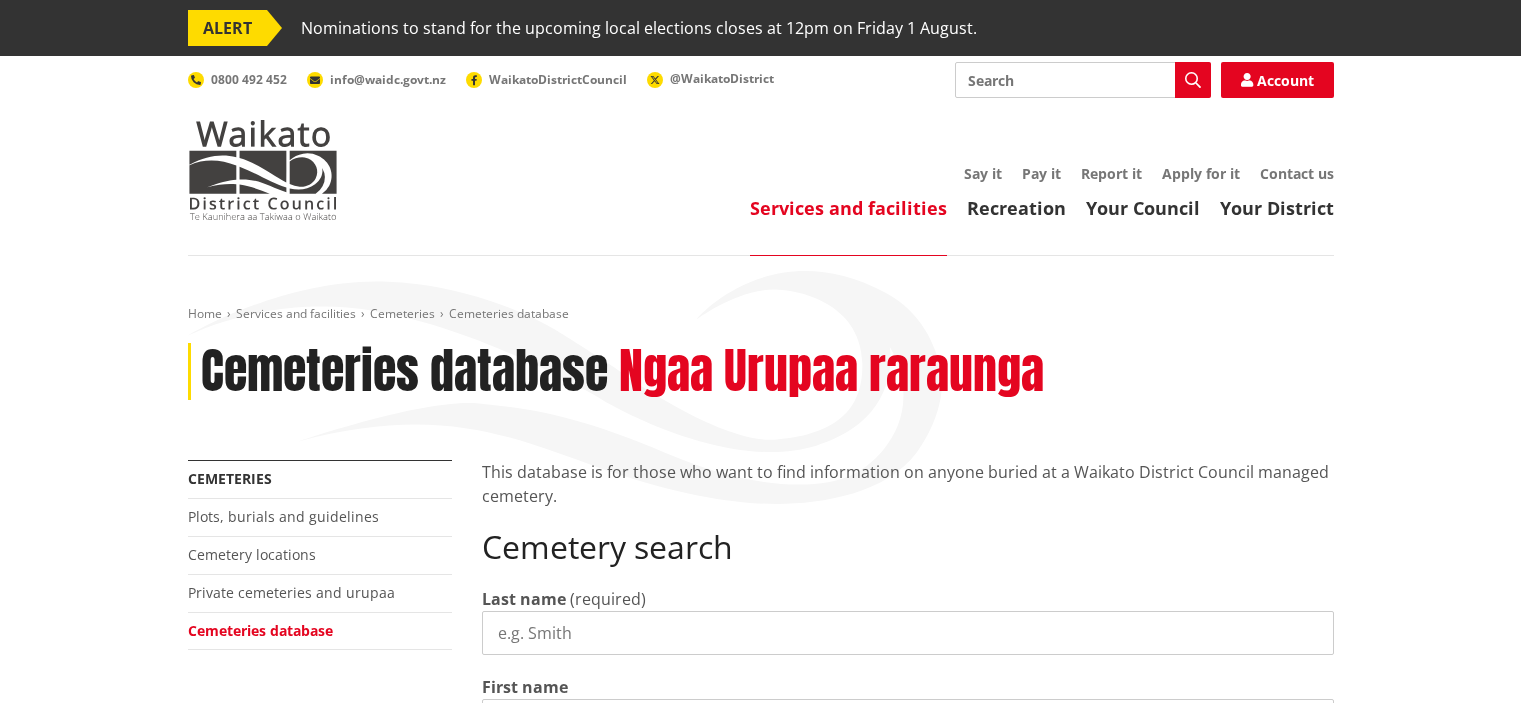 scroll, scrollTop: 226, scrollLeft: 0, axis: vertical 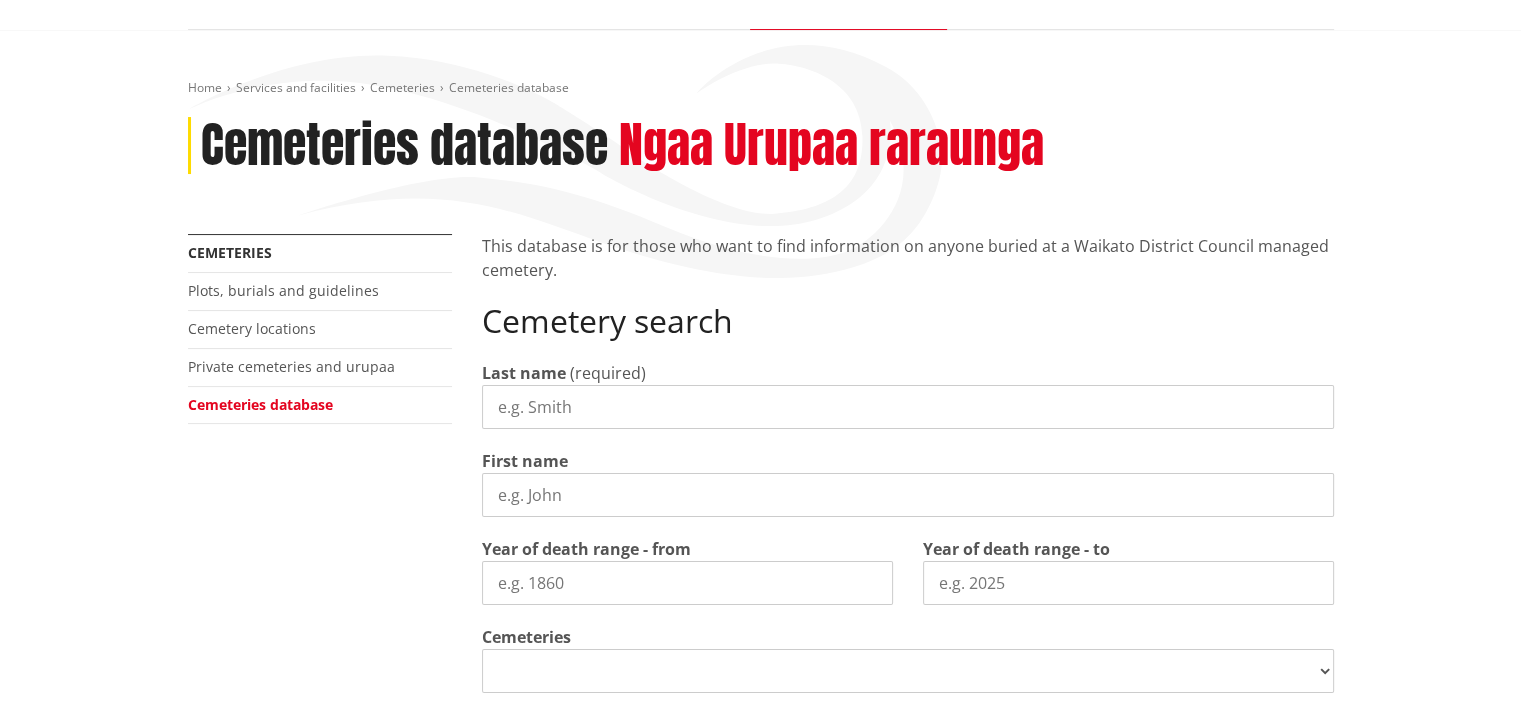 click on "Last name" at bounding box center [908, 407] 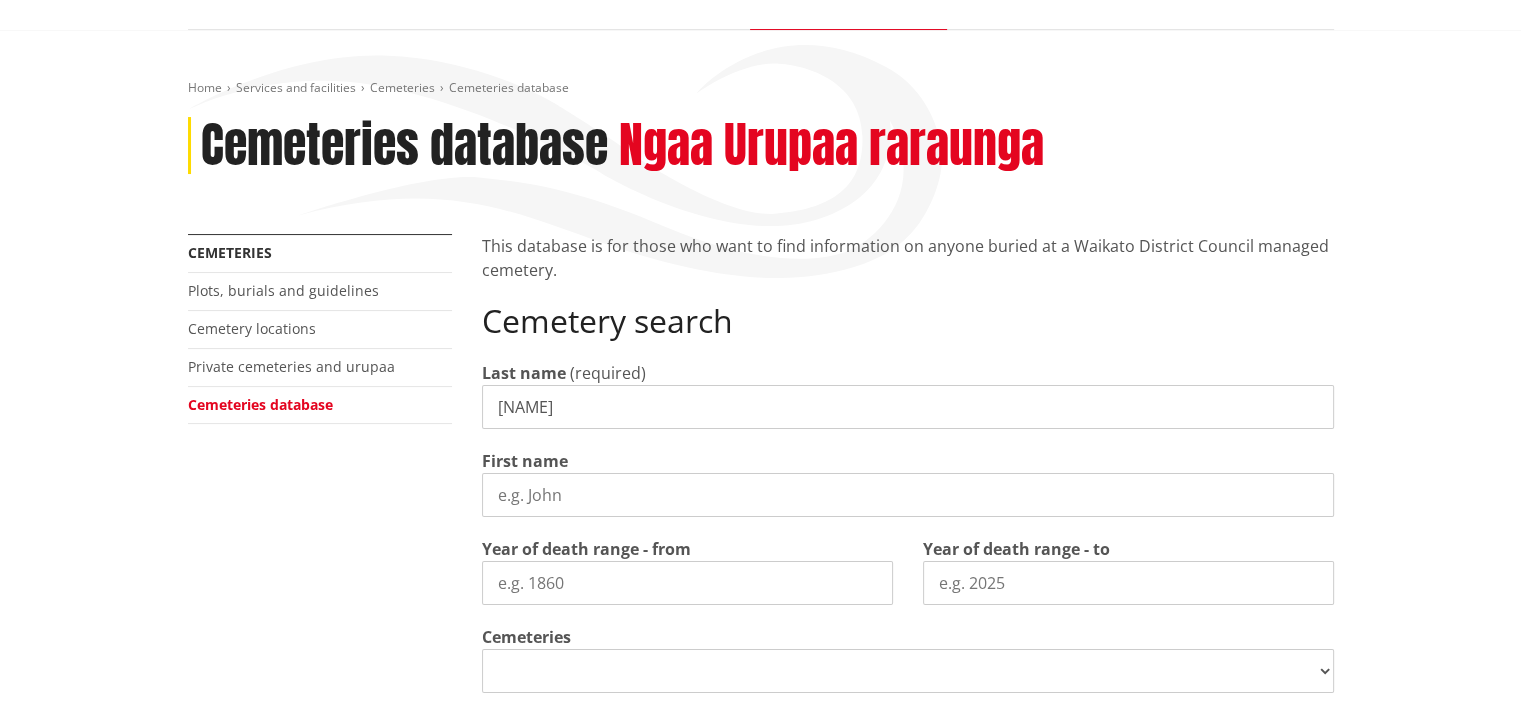 type on "wade" 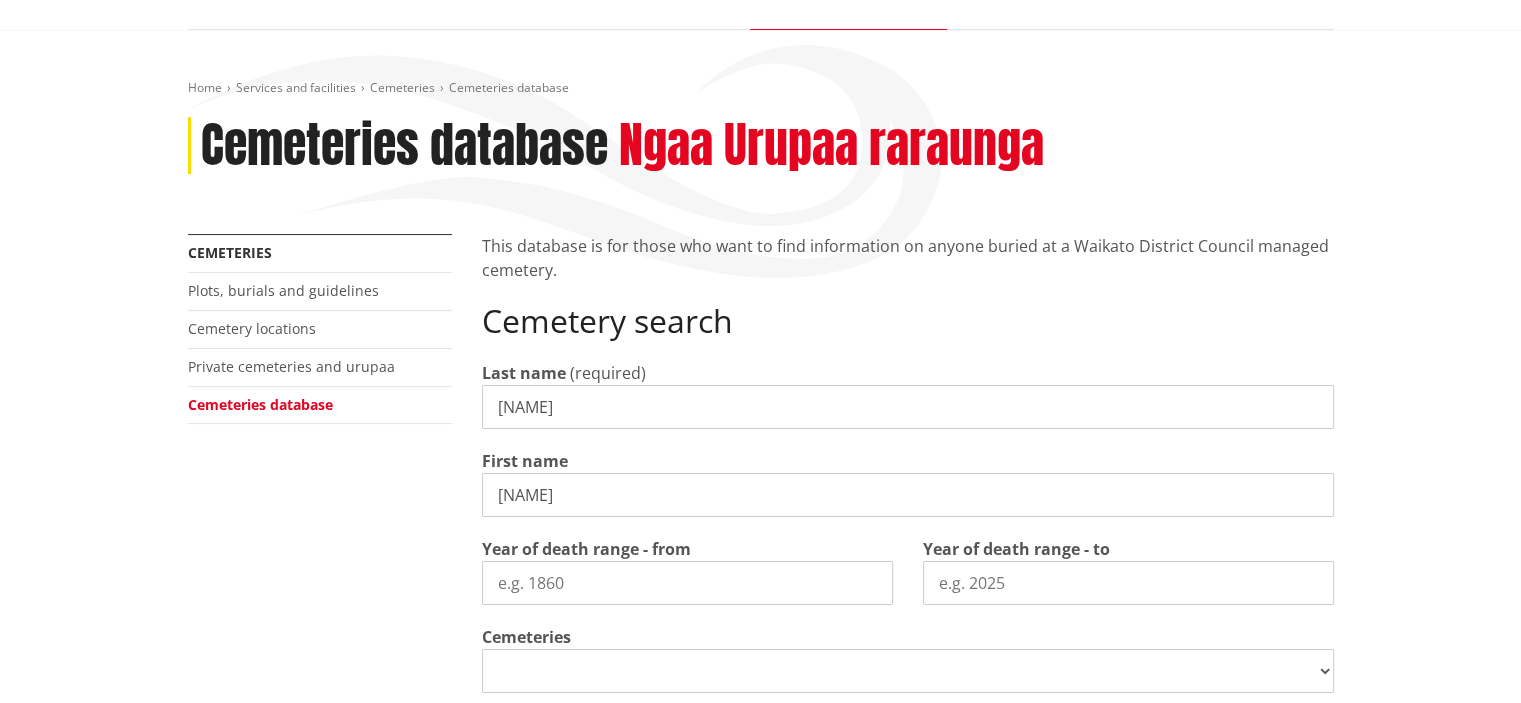 type on "brian" 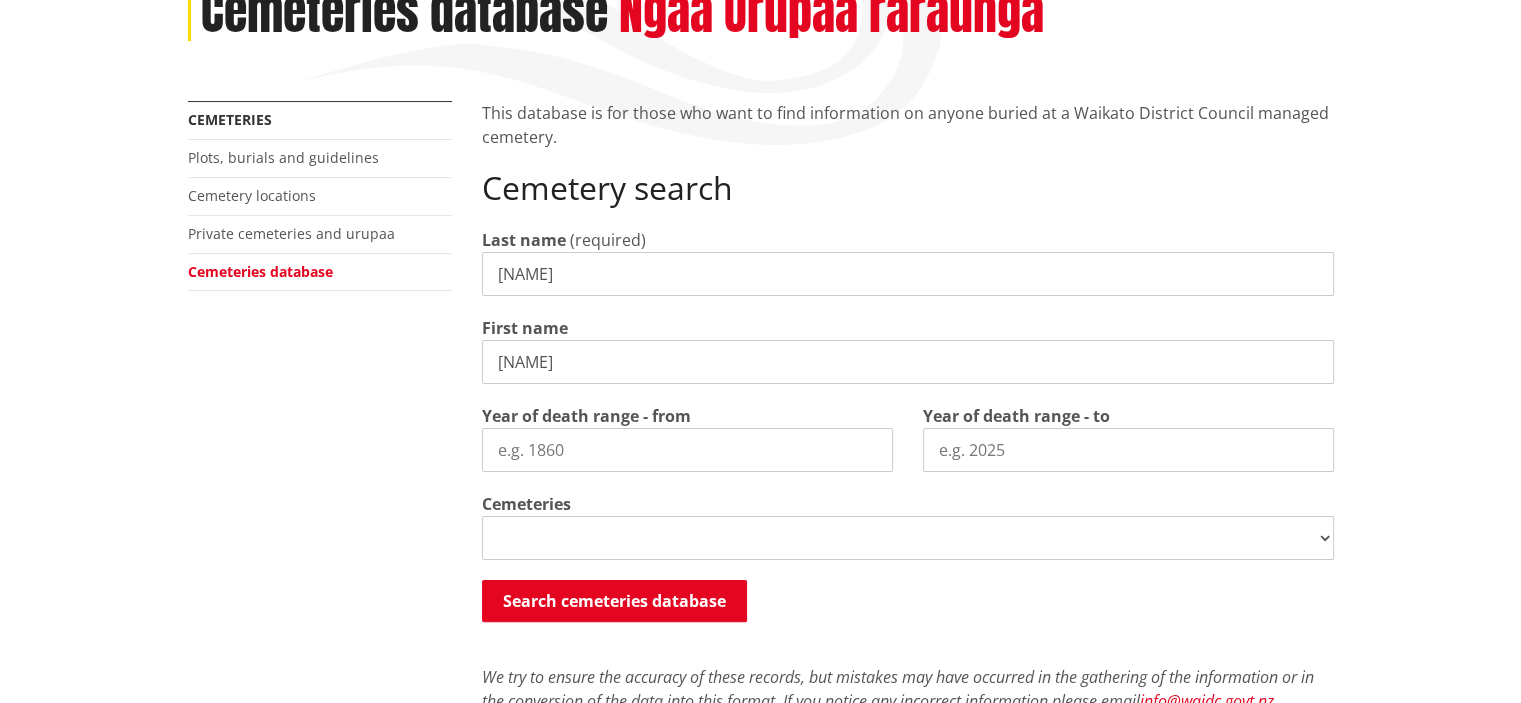 scroll, scrollTop: 360, scrollLeft: 0, axis: vertical 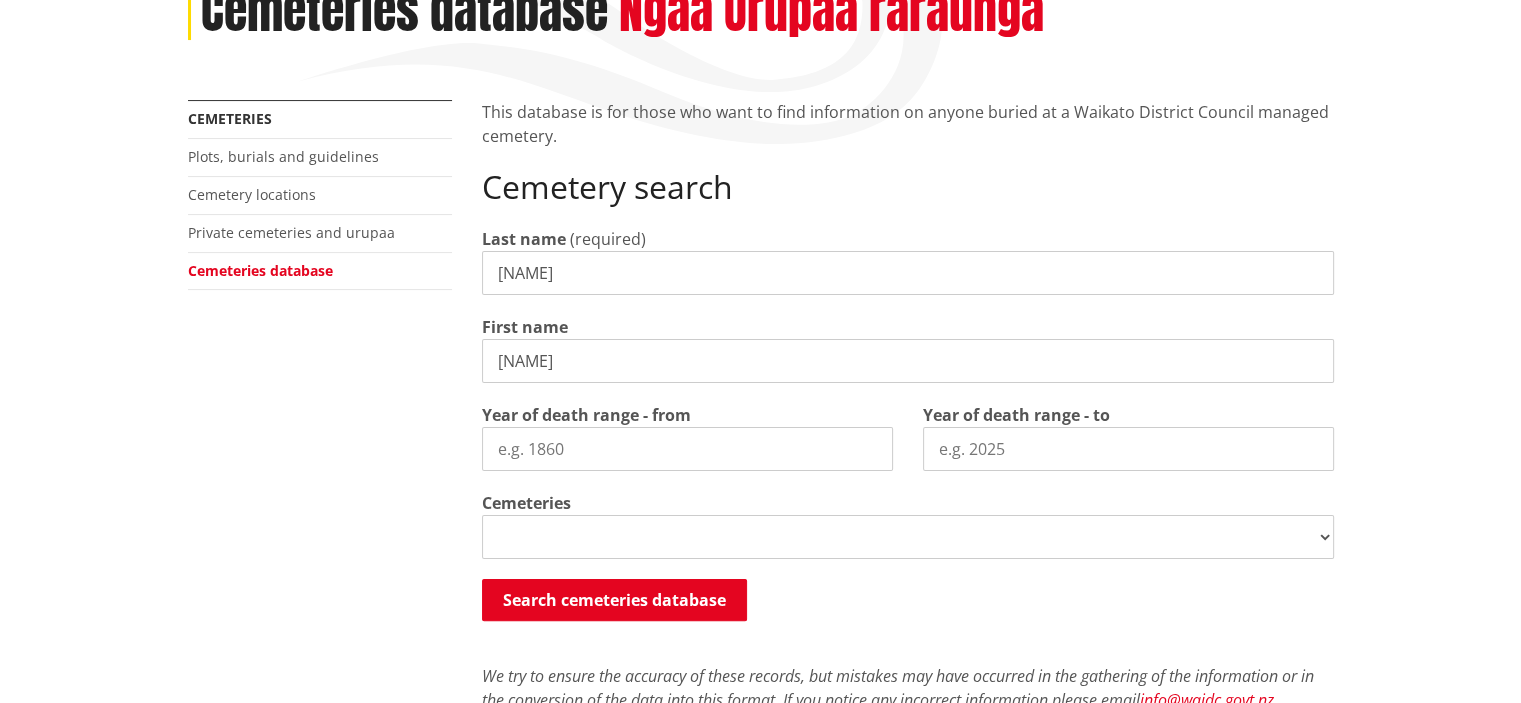 type 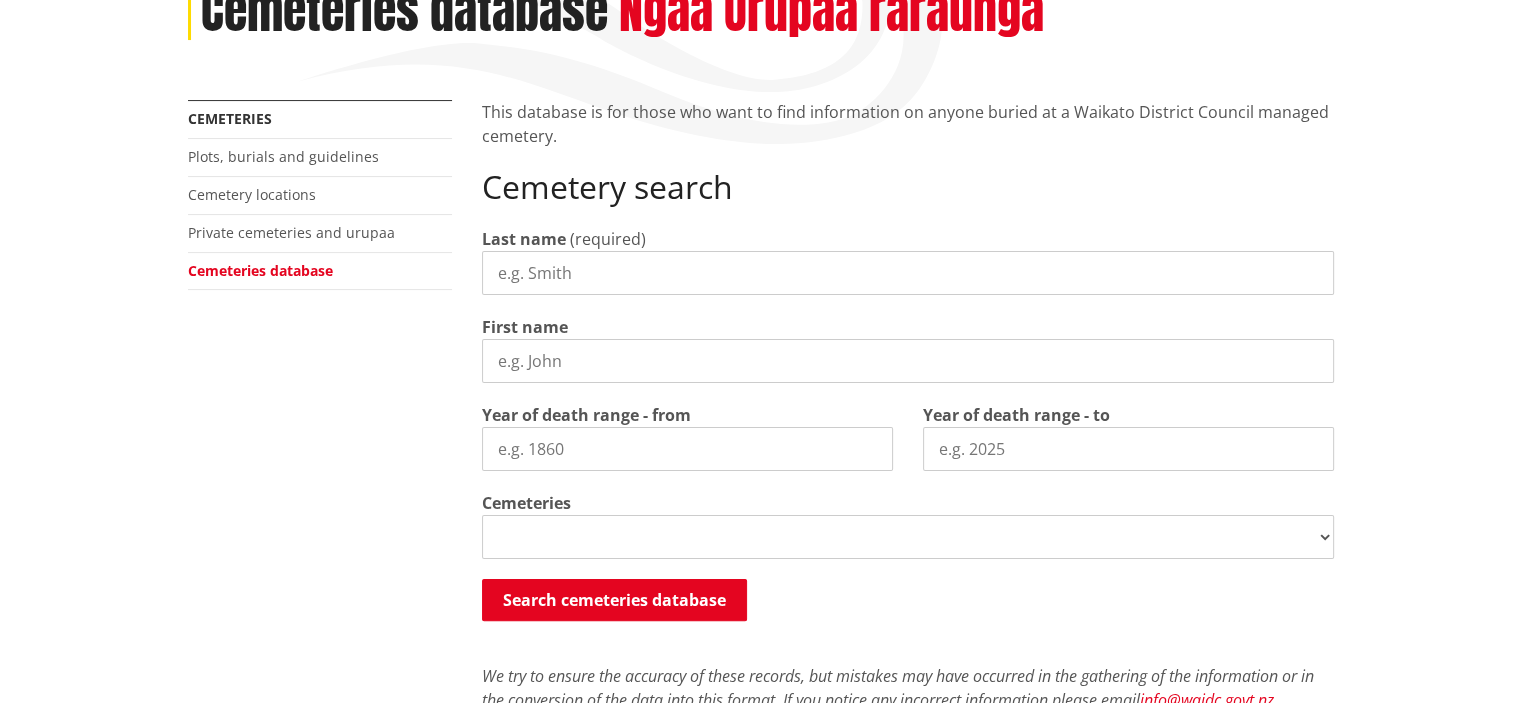 select 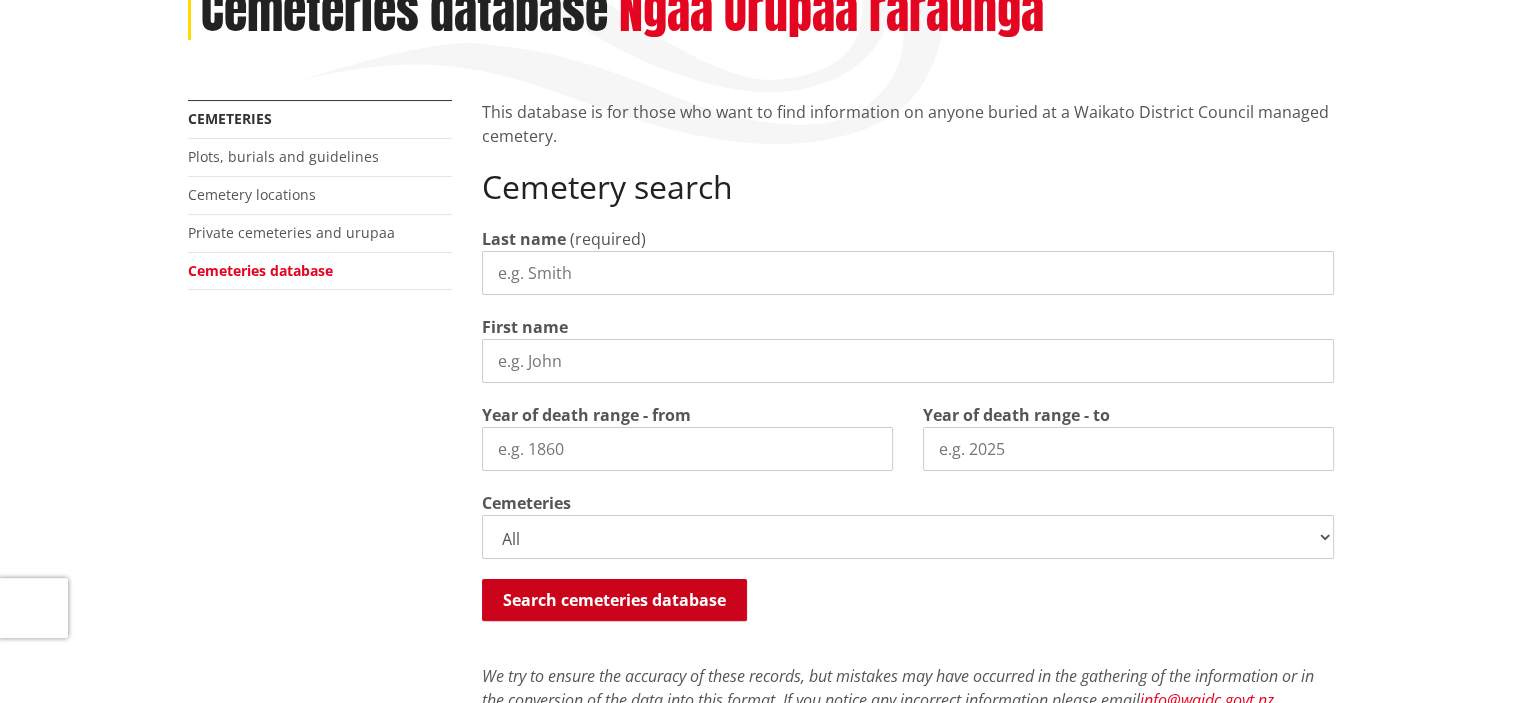 click on "Search cemeteries database" at bounding box center [614, 600] 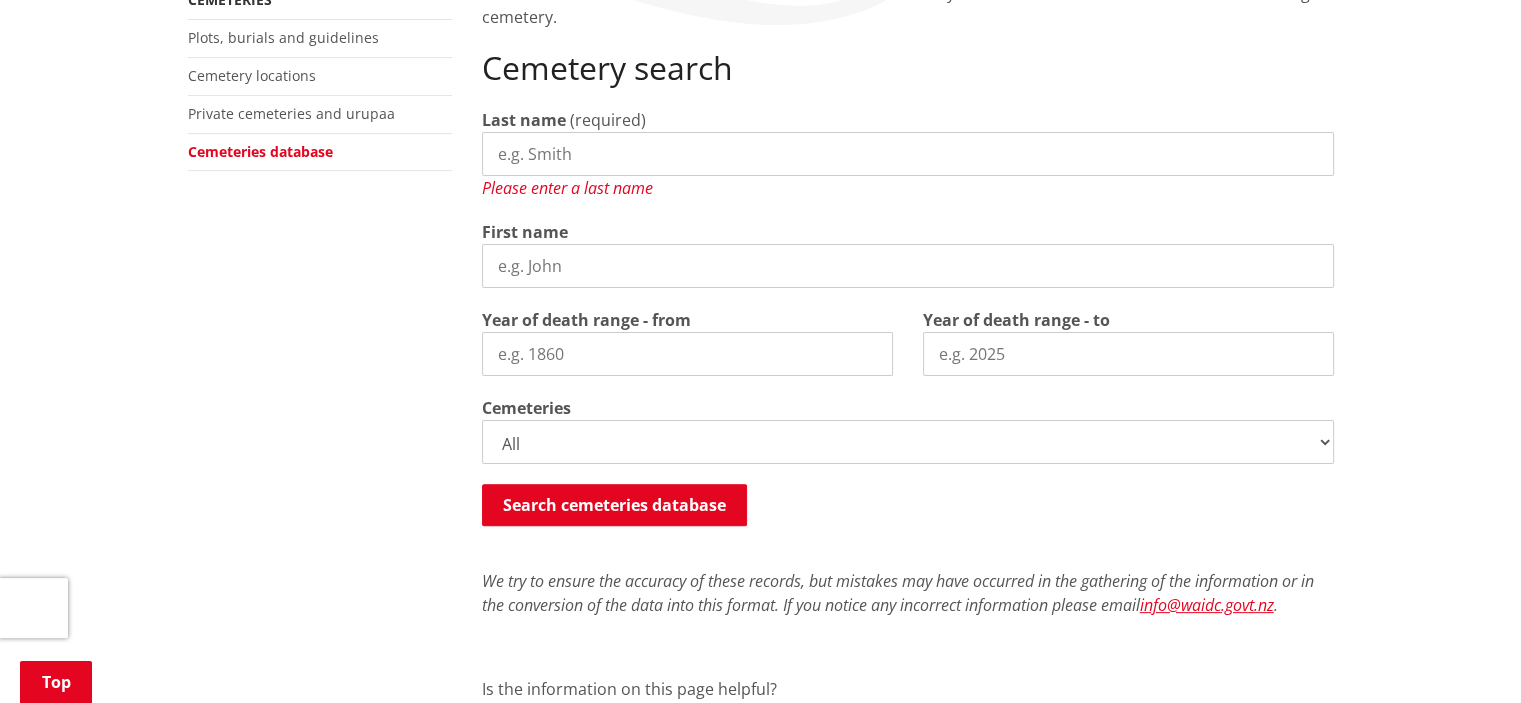 scroll, scrollTop: 466, scrollLeft: 0, axis: vertical 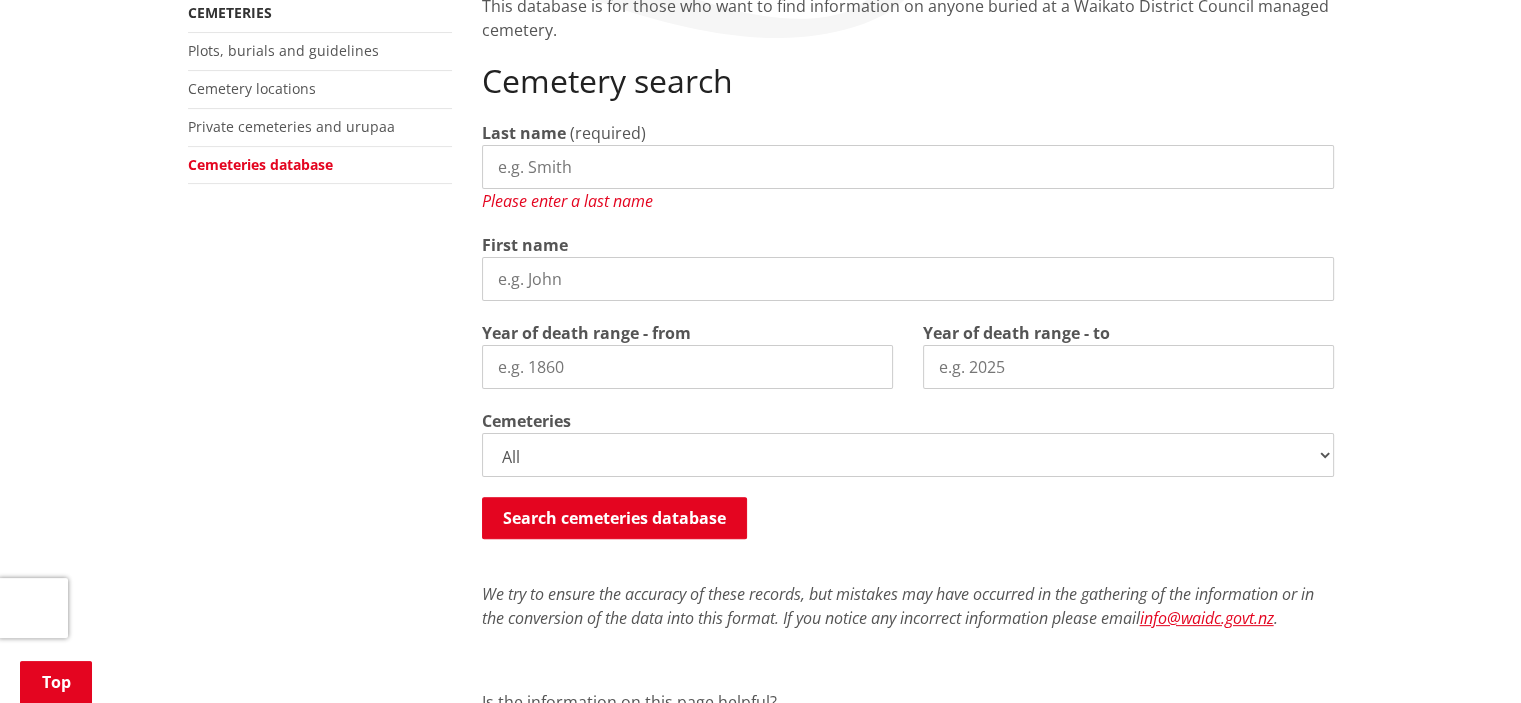 click on "Last name" at bounding box center [908, 167] 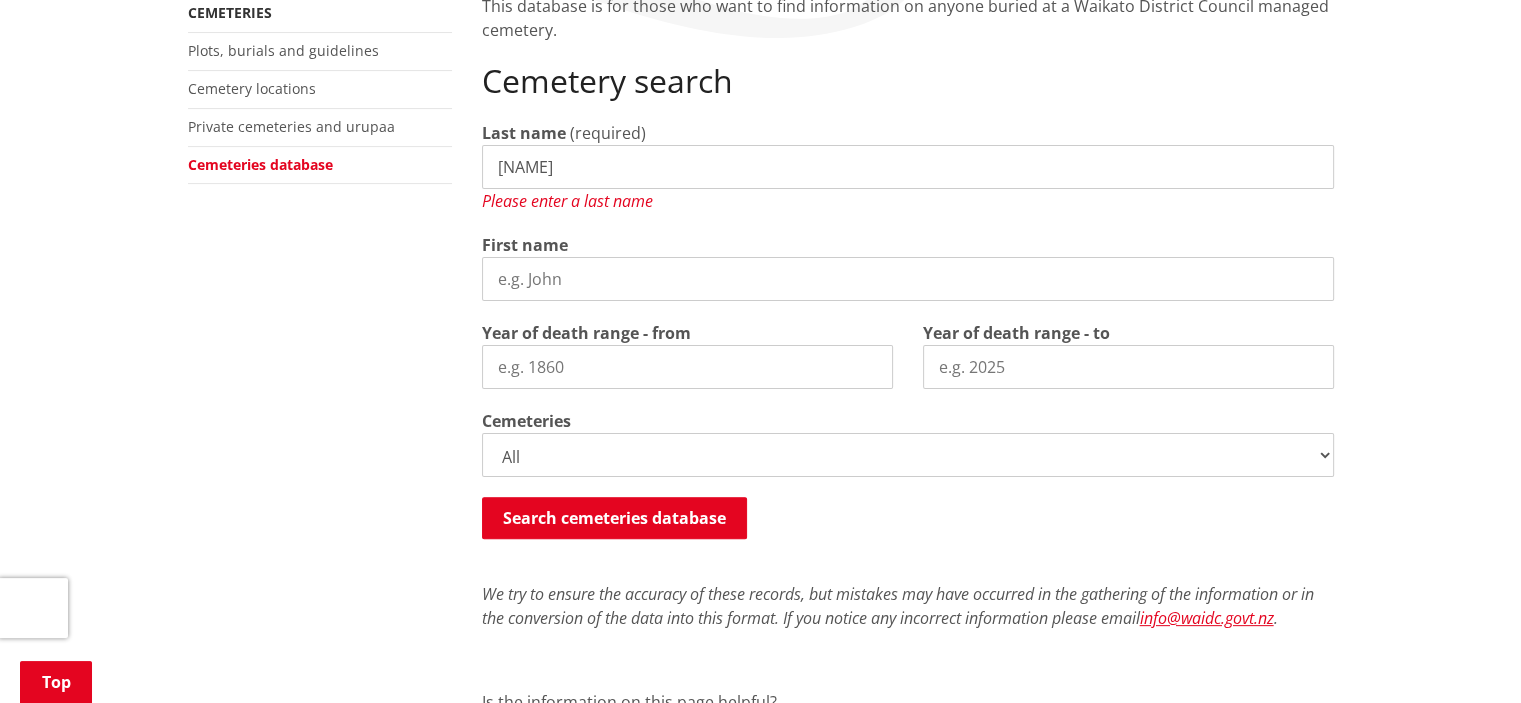 type on "wade" 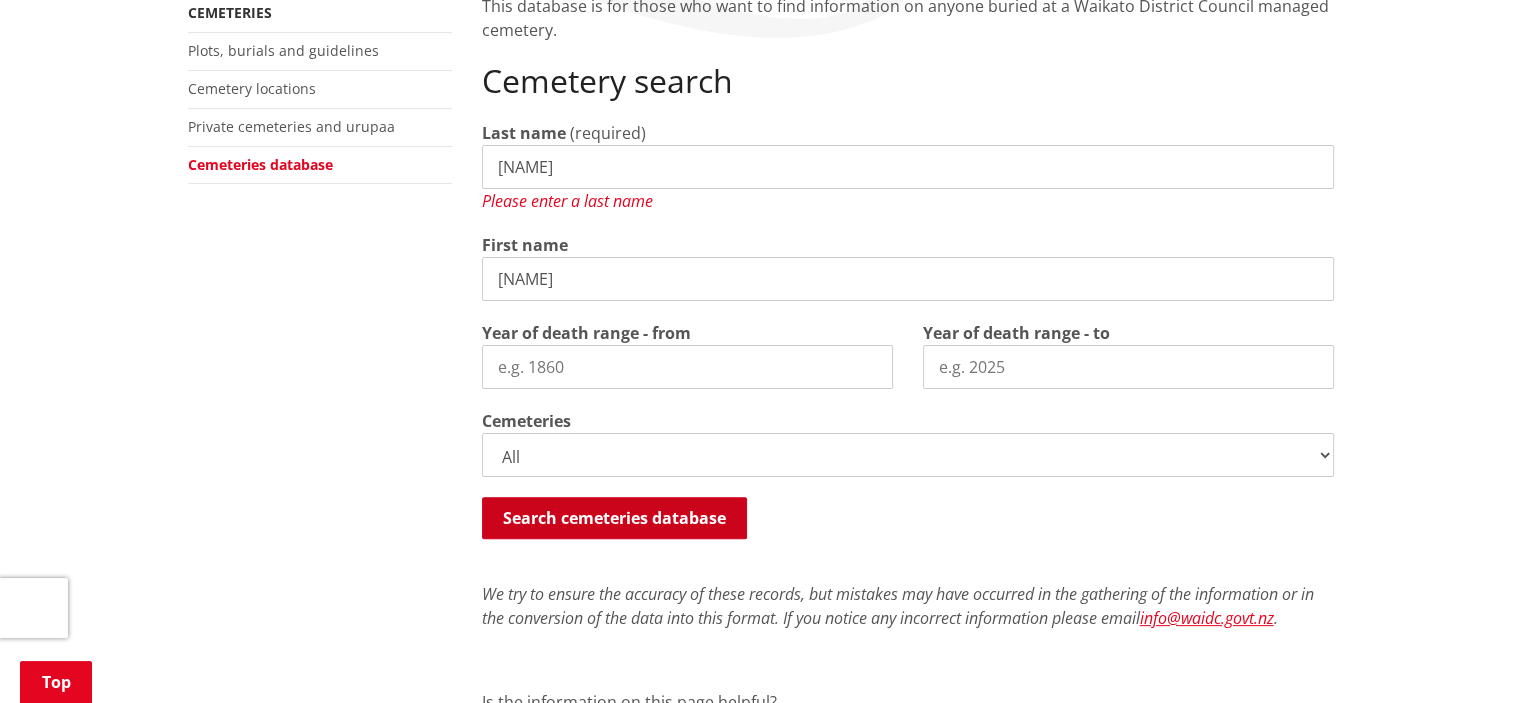 type on "Brian" 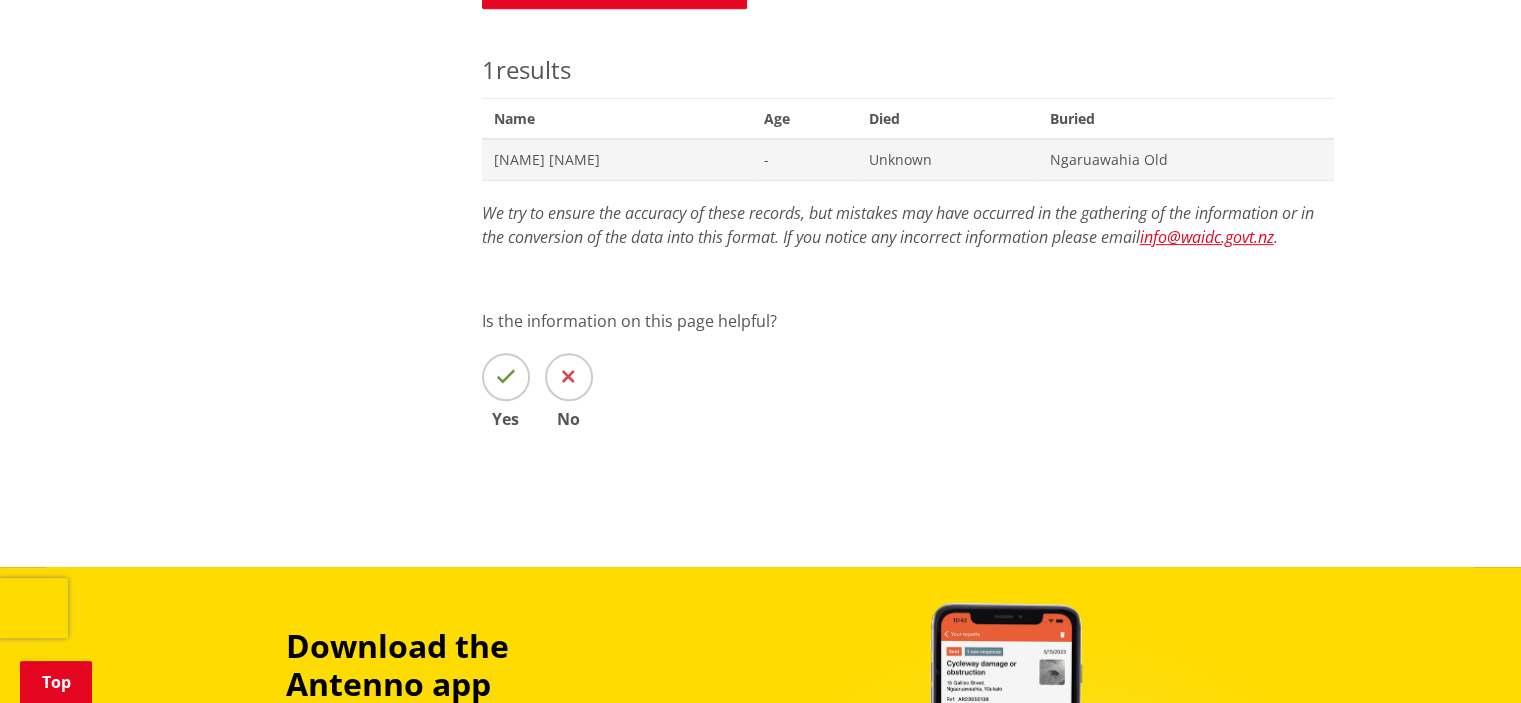 scroll, scrollTop: 882, scrollLeft: 0, axis: vertical 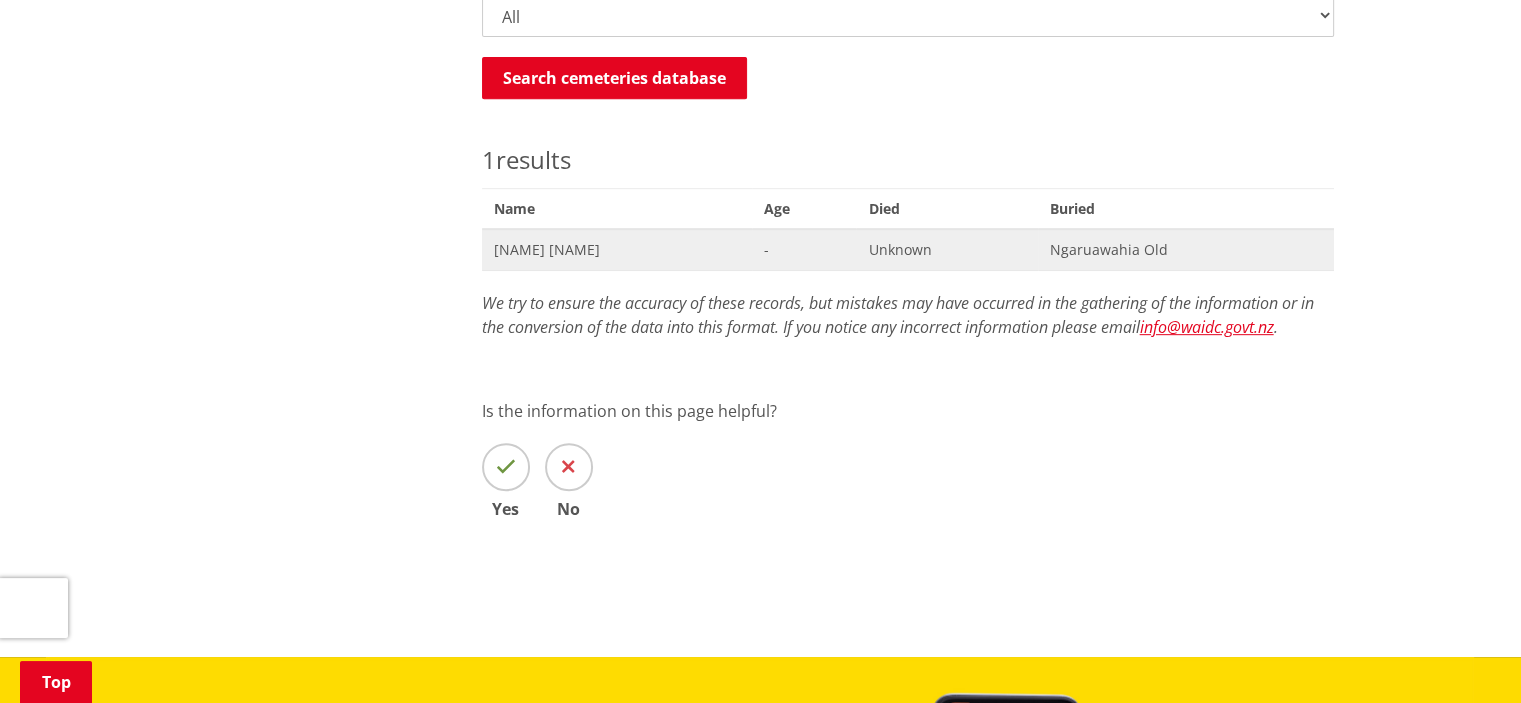 click on "[FIRST] [LAST]" at bounding box center [617, 250] 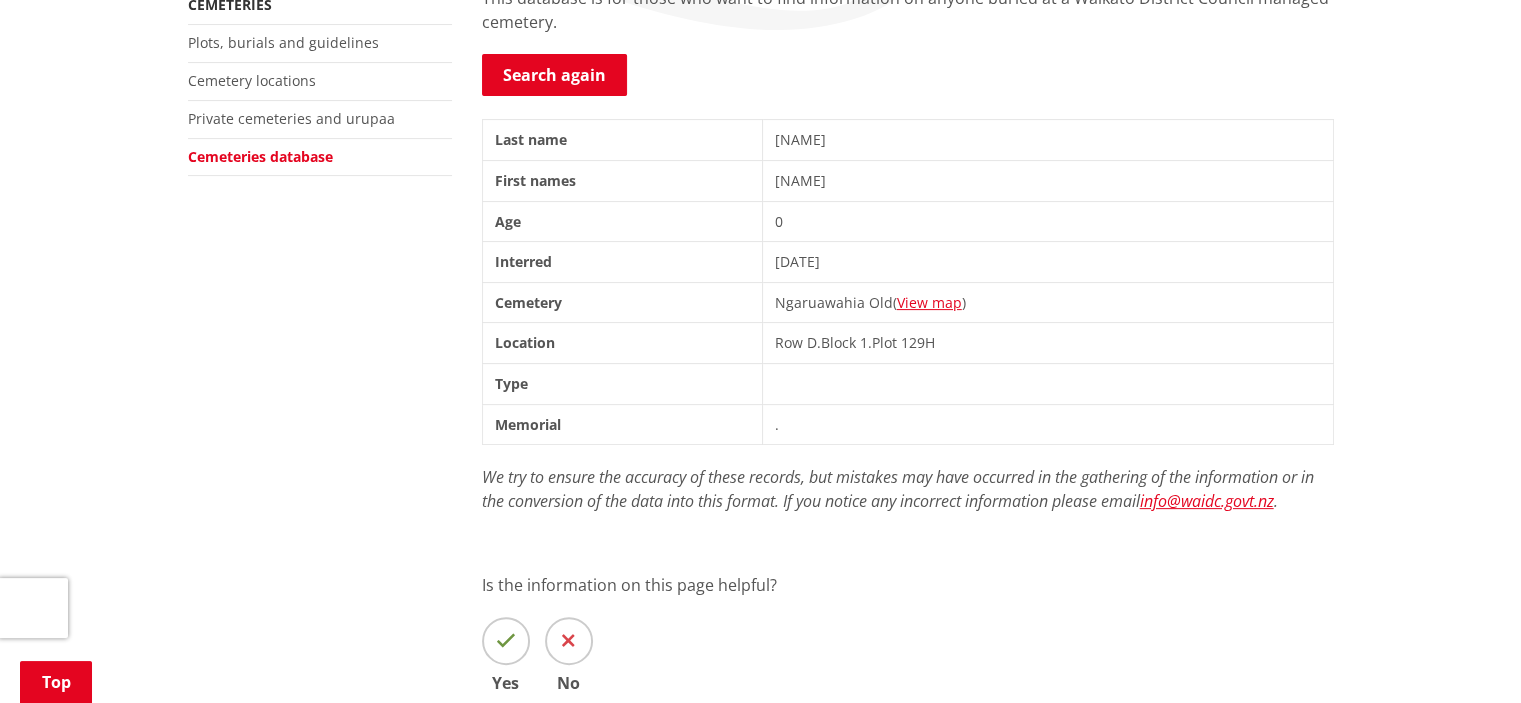 scroll, scrollTop: 476, scrollLeft: 0, axis: vertical 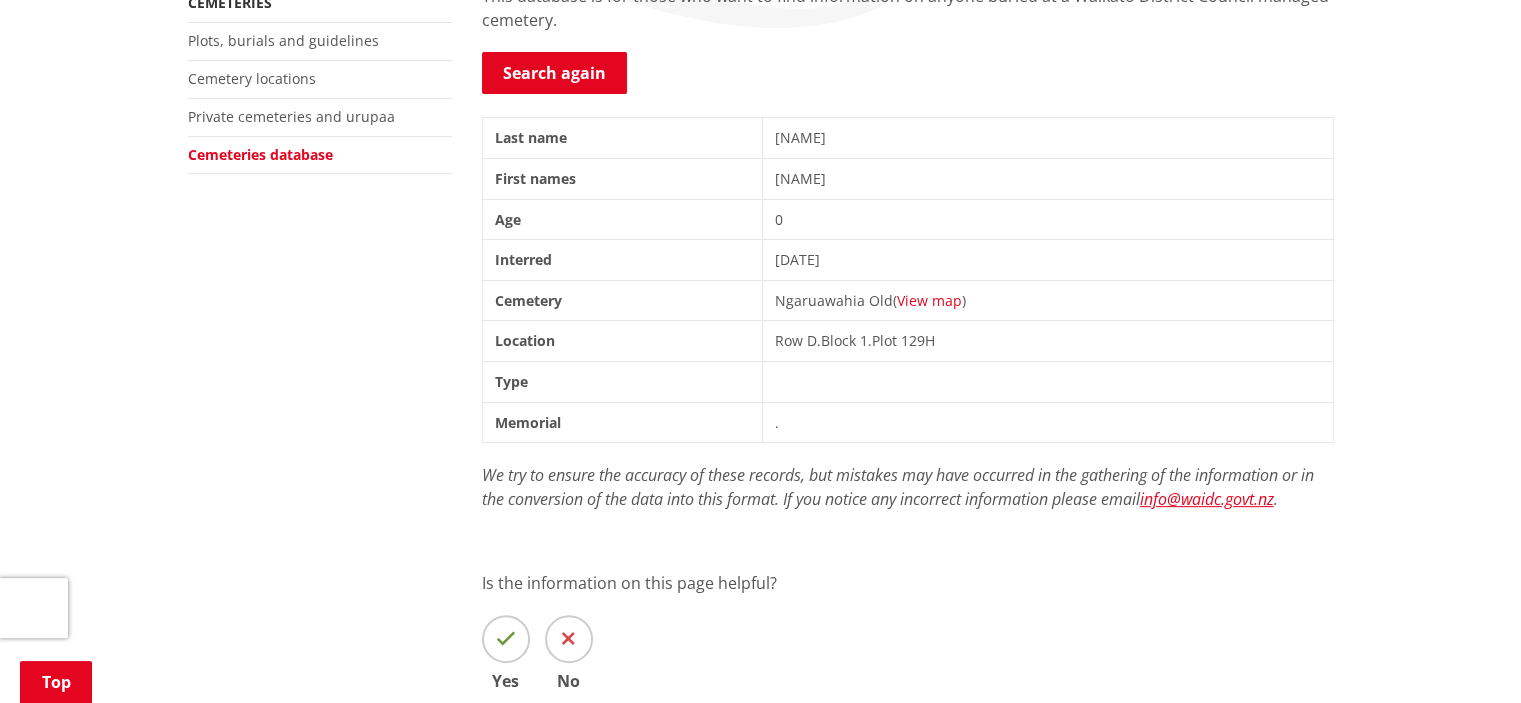 click on "View map" at bounding box center [929, 300] 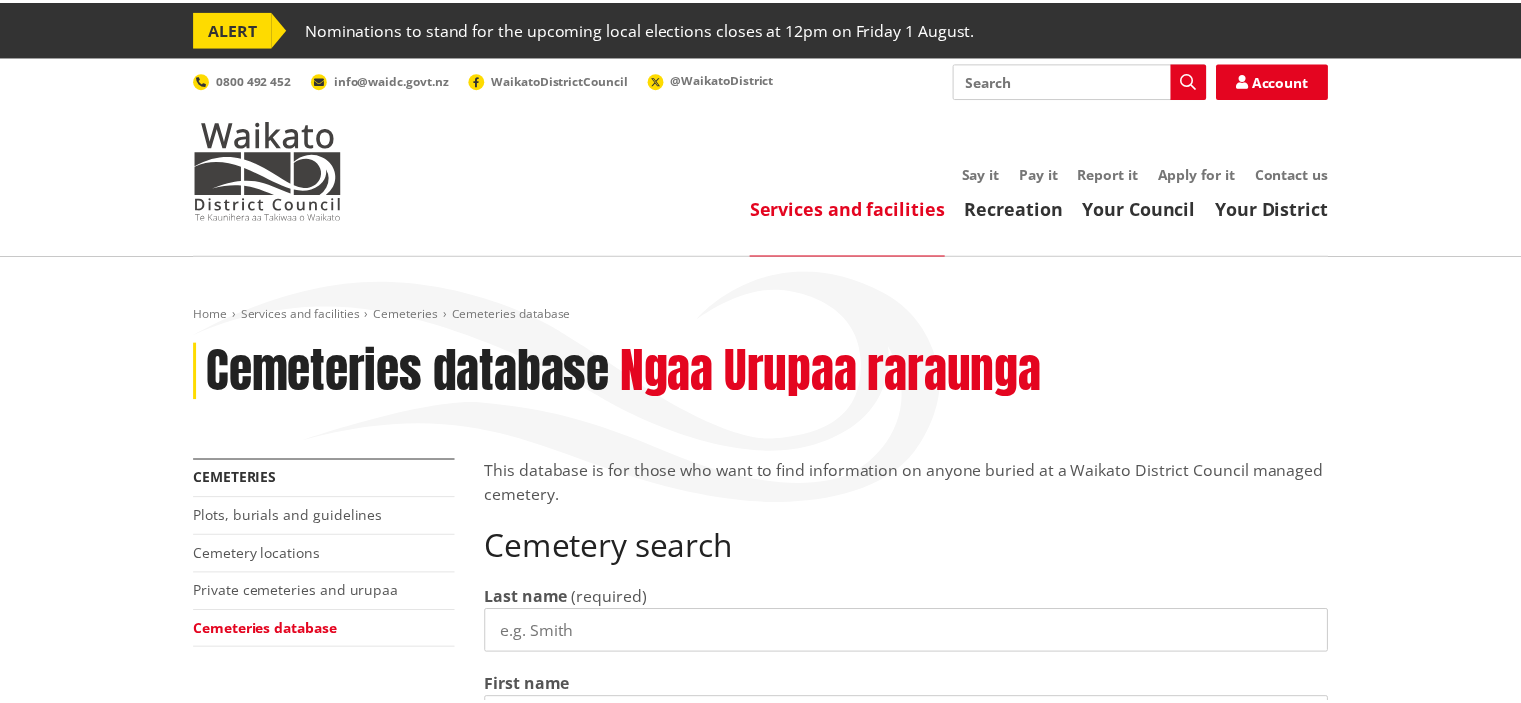 scroll, scrollTop: 0, scrollLeft: 0, axis: both 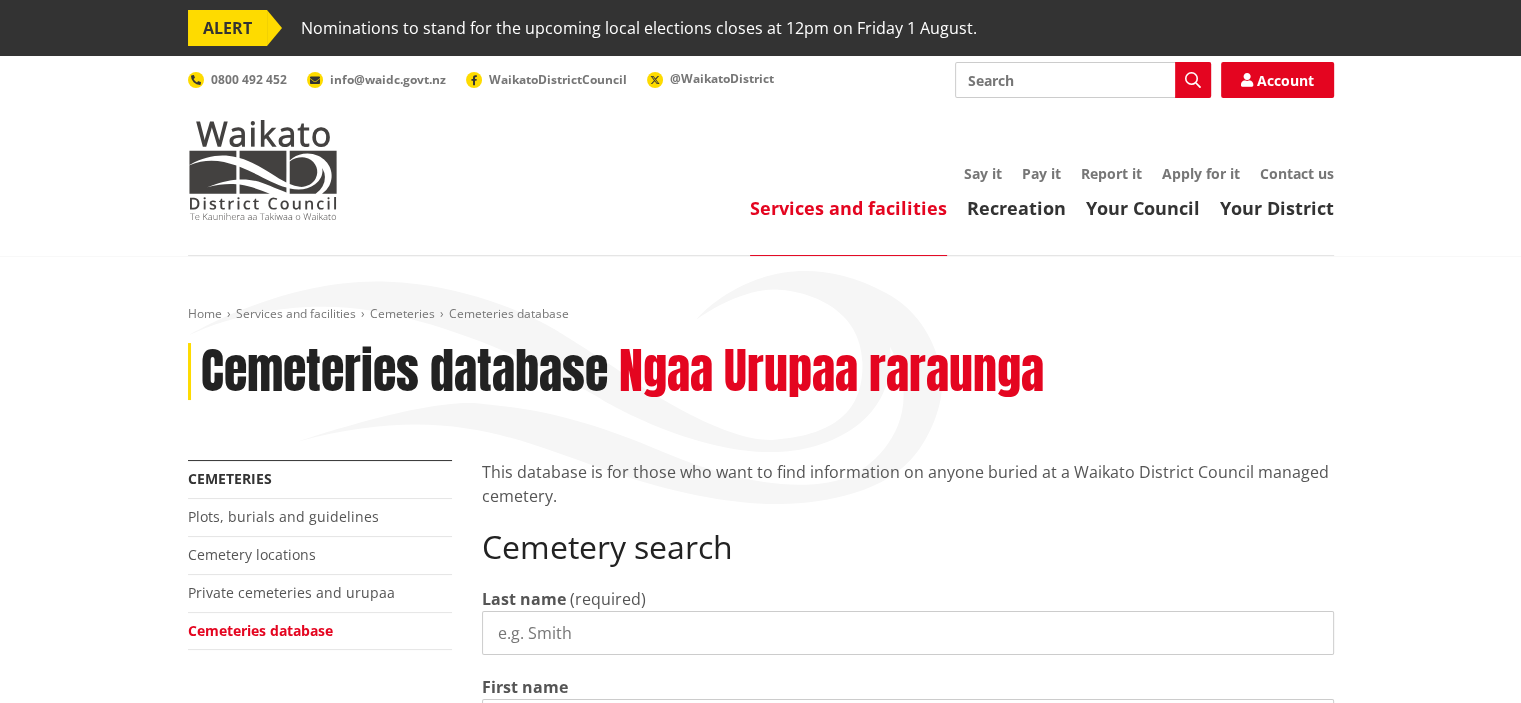 select 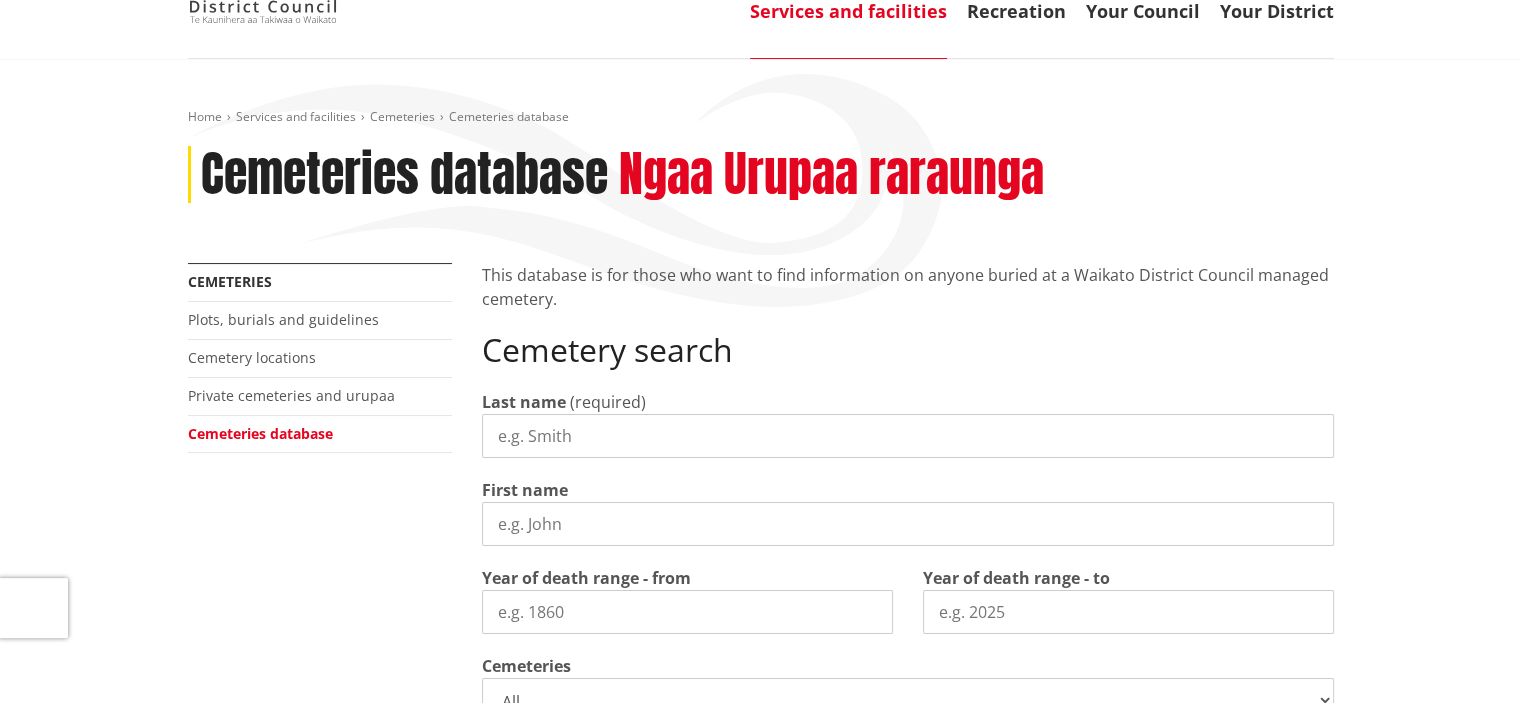 scroll, scrollTop: 208, scrollLeft: 0, axis: vertical 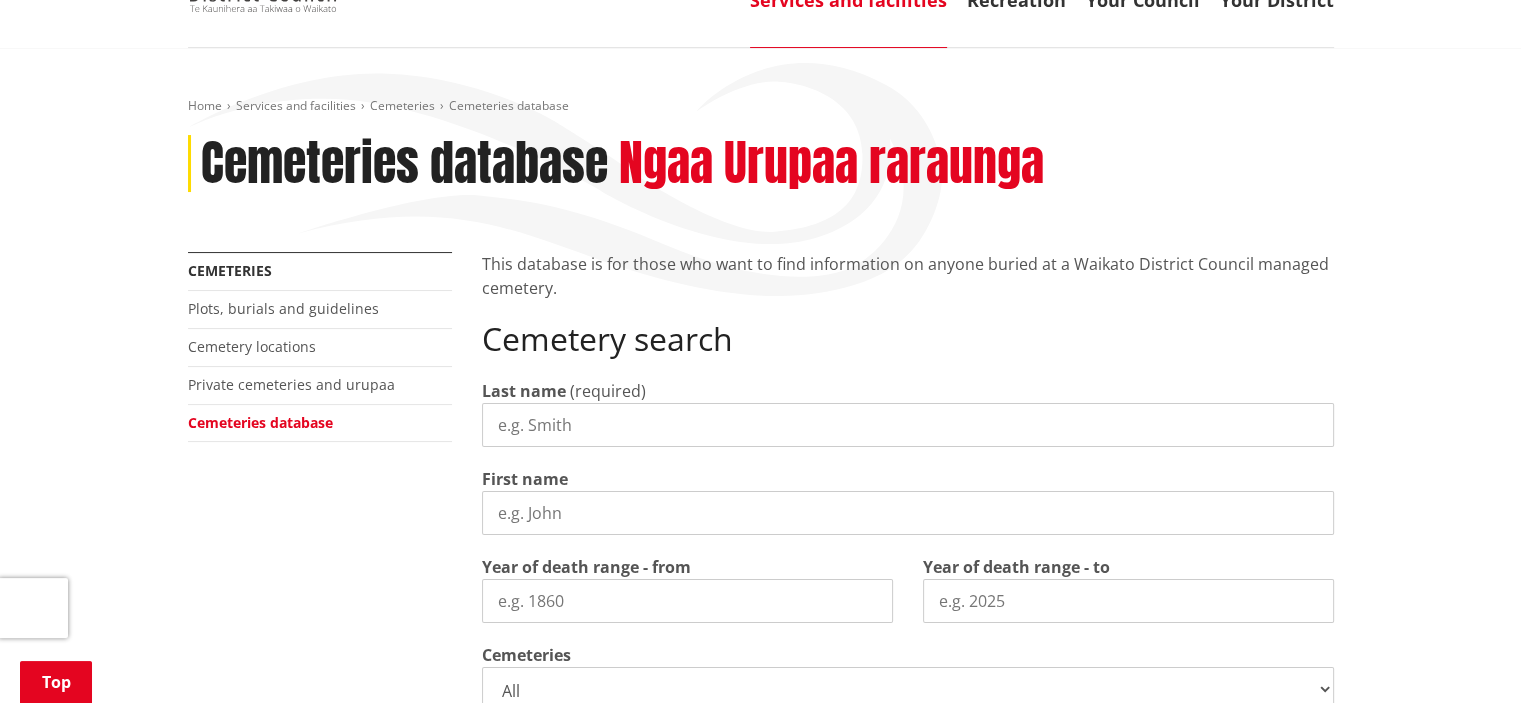 click on "Last name" at bounding box center (908, 425) 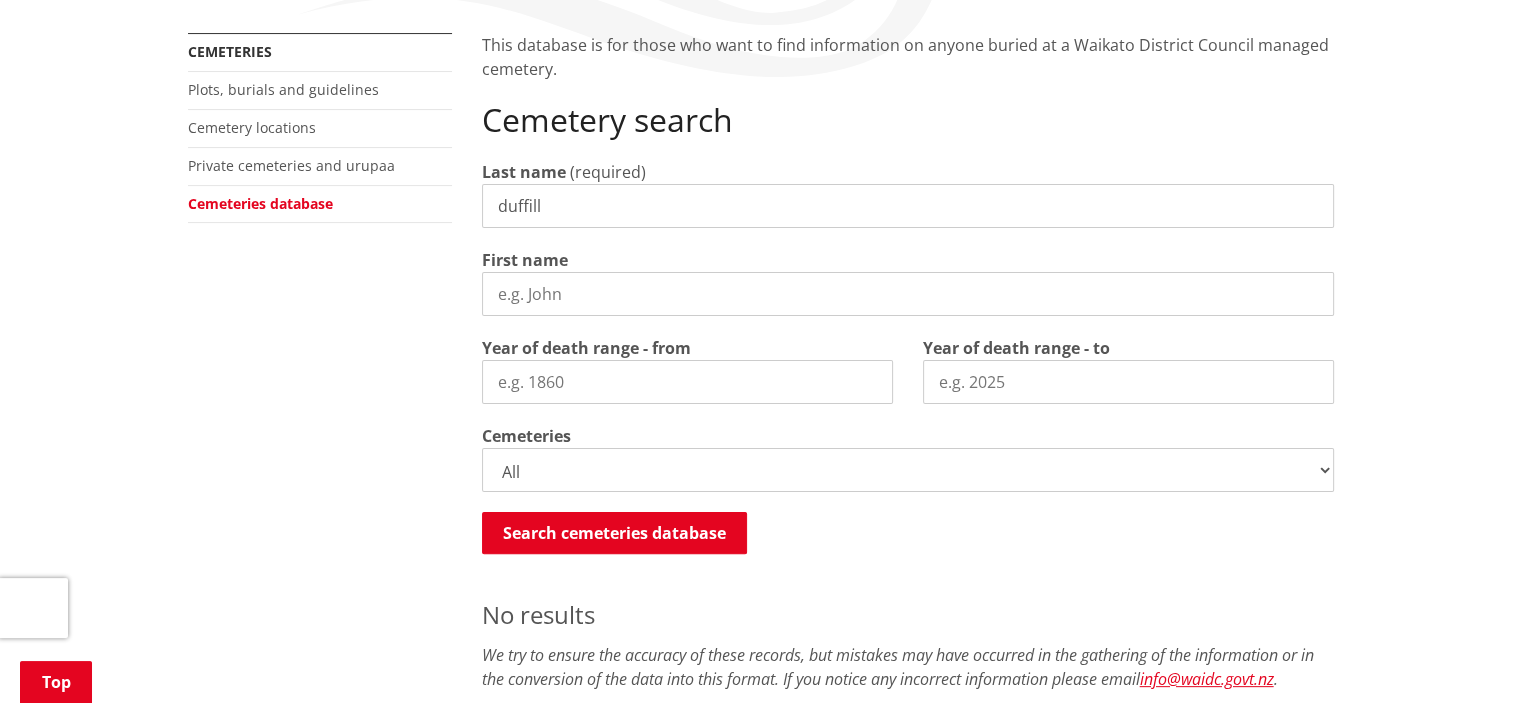 scroll, scrollTop: 420, scrollLeft: 0, axis: vertical 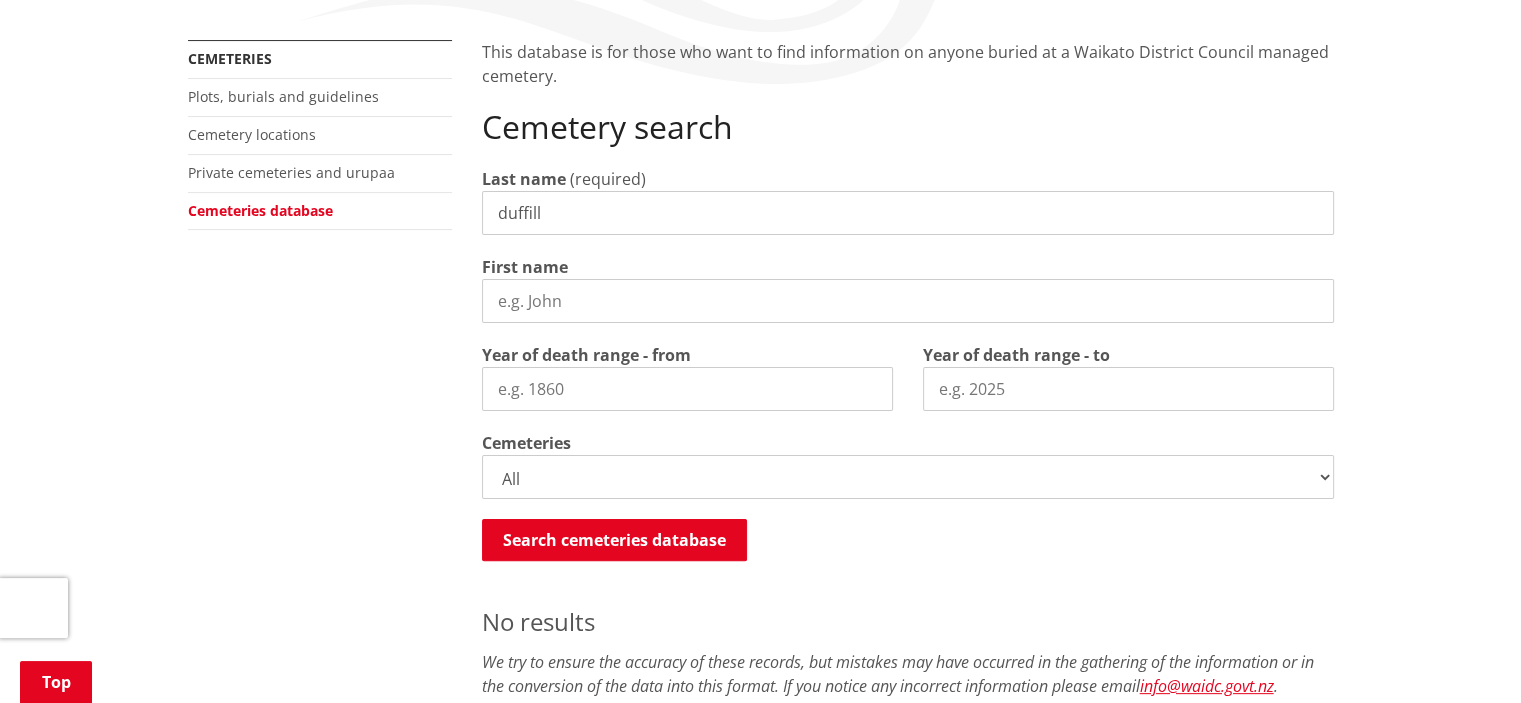 click on "duffill" at bounding box center [908, 213] 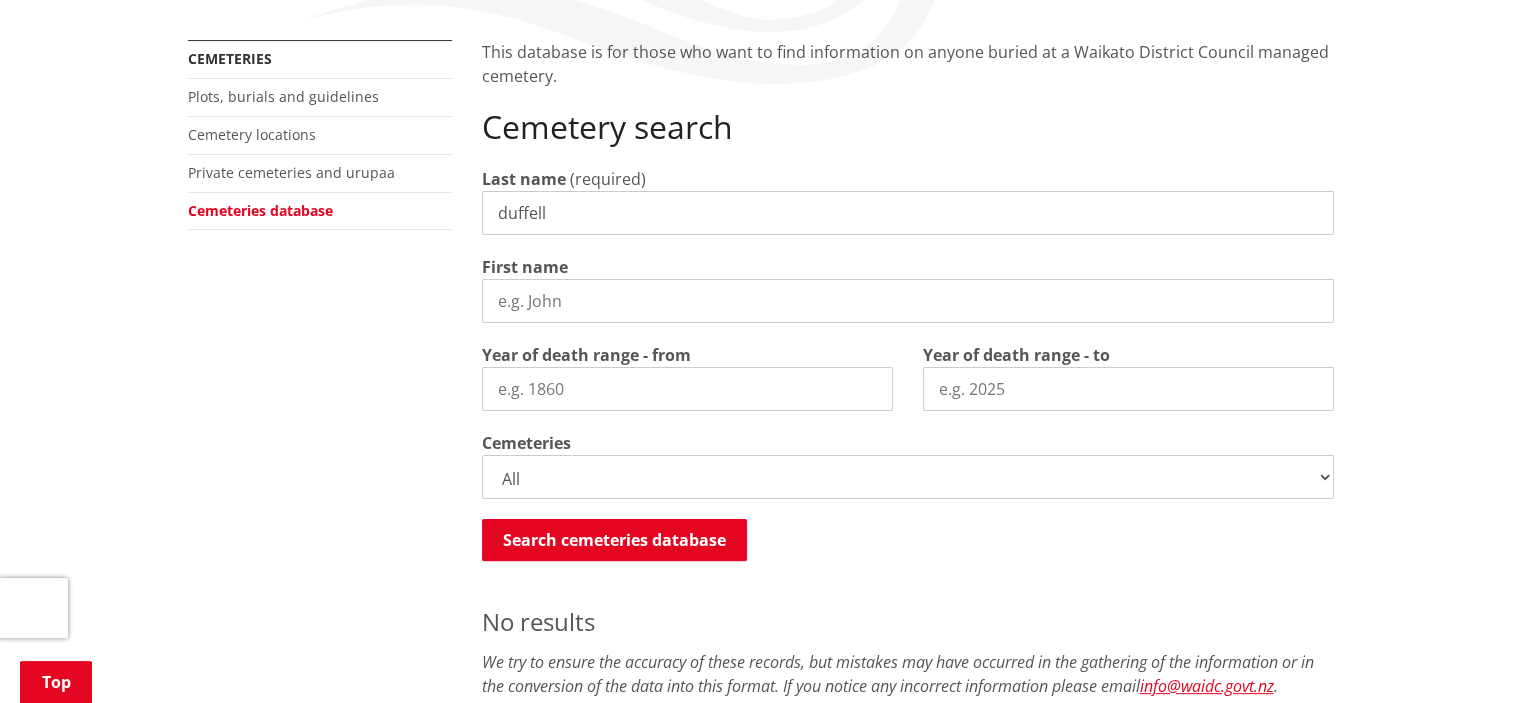 type on "duffell" 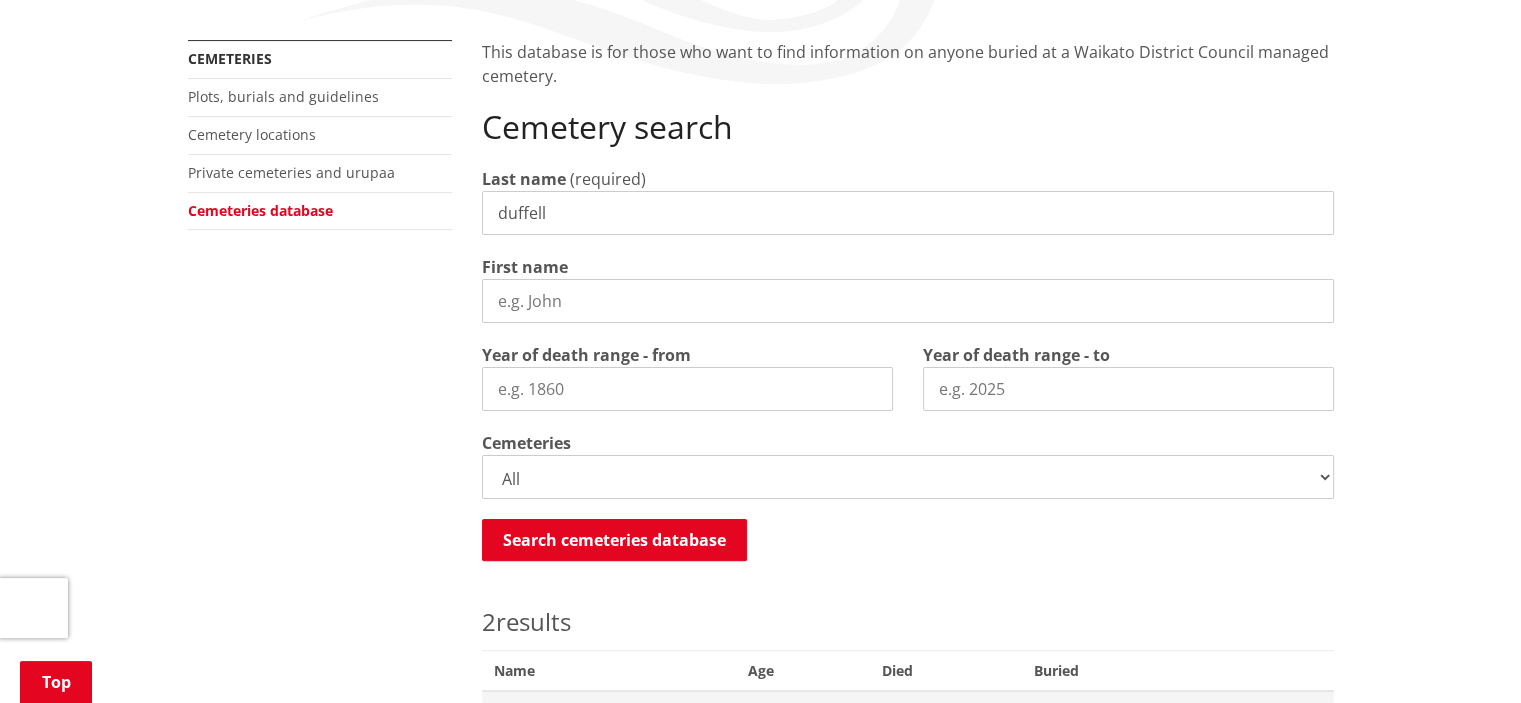 scroll, scrollTop: 1023, scrollLeft: 0, axis: vertical 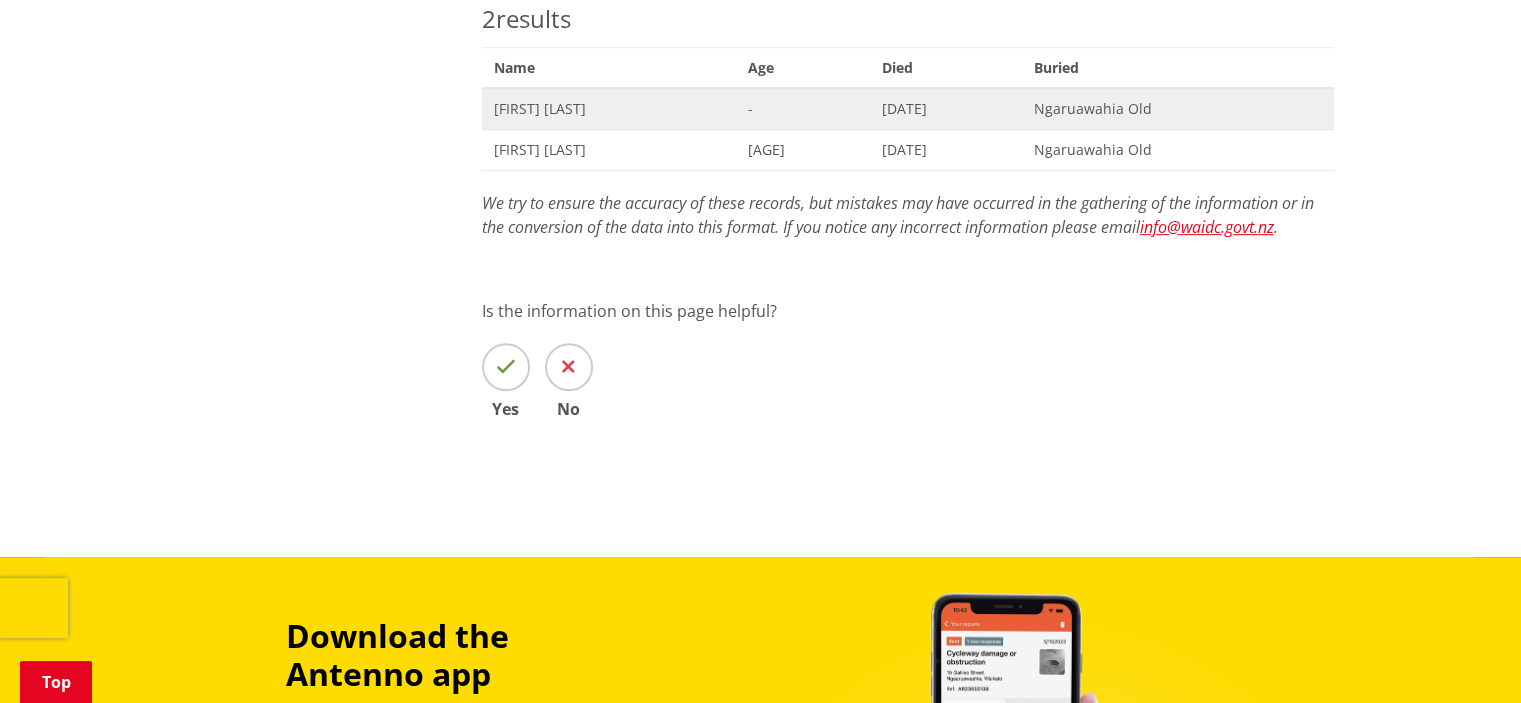 click on "Robert Duffell" at bounding box center (609, 109) 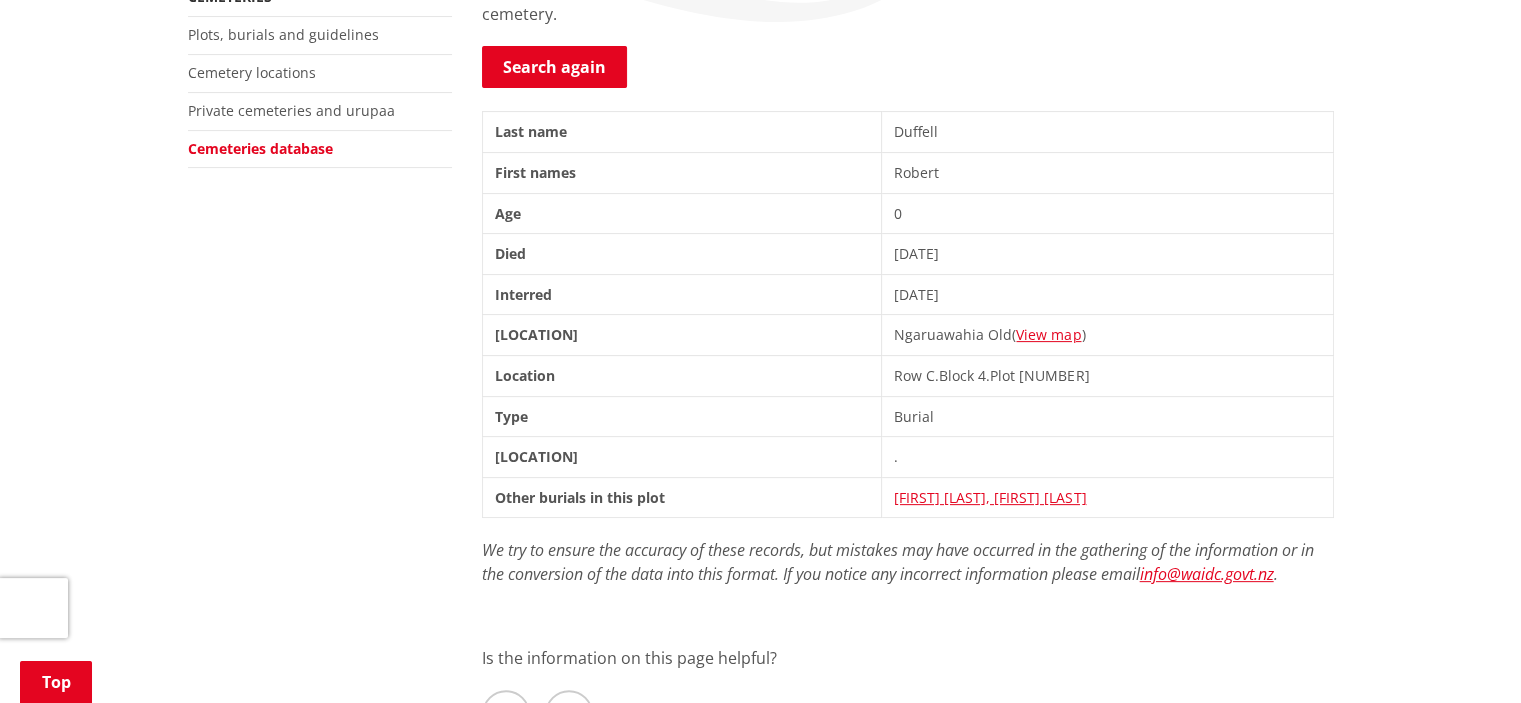 scroll, scrollTop: 493, scrollLeft: 0, axis: vertical 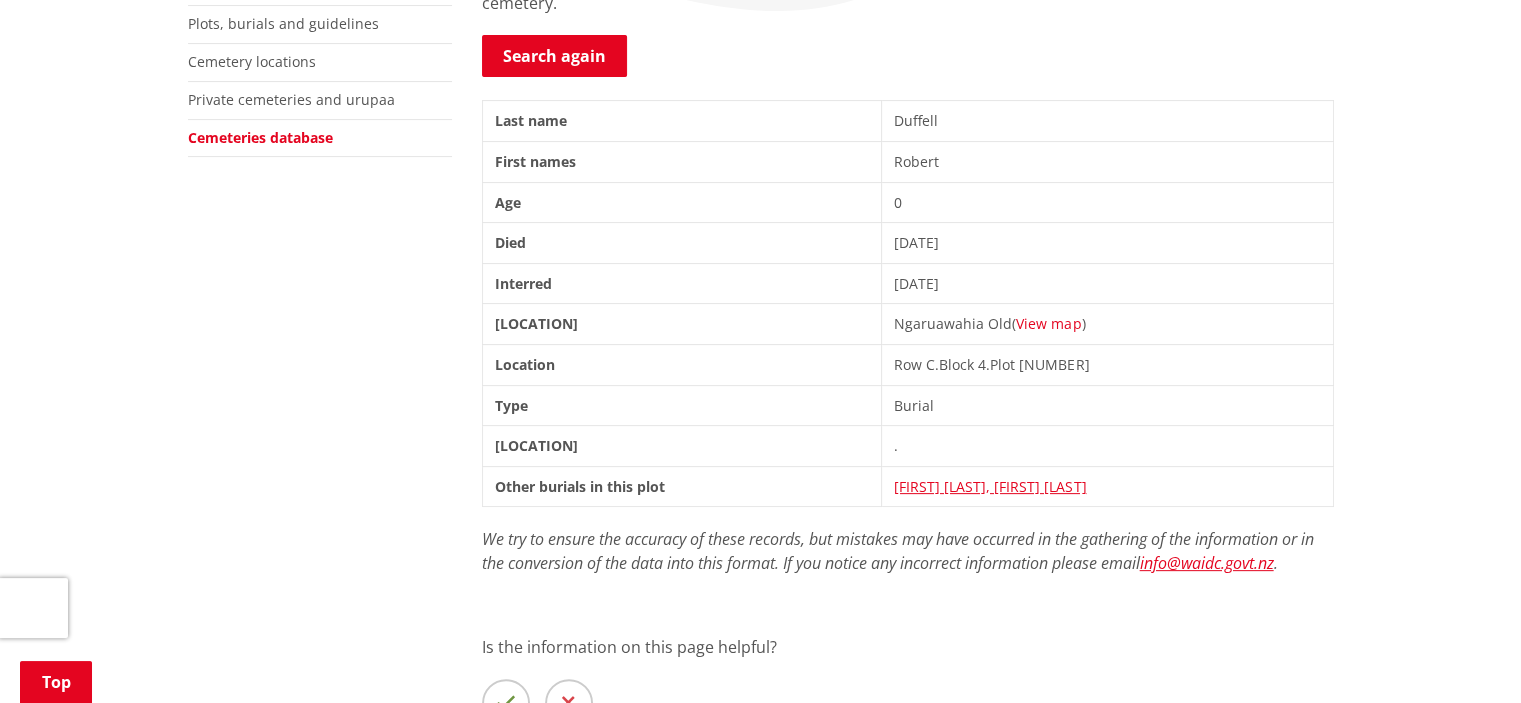 click on "View map" at bounding box center (1048, 323) 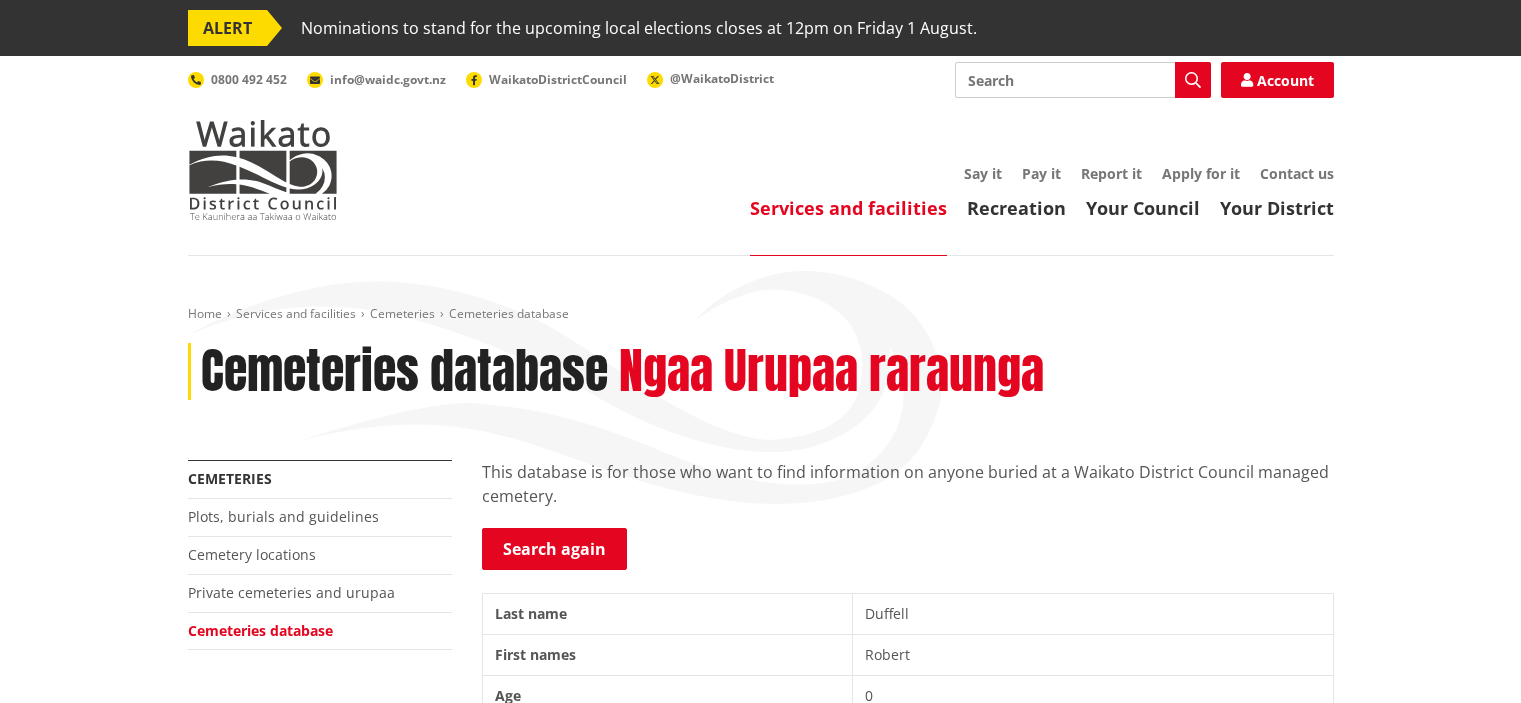 scroll, scrollTop: 493, scrollLeft: 0, axis: vertical 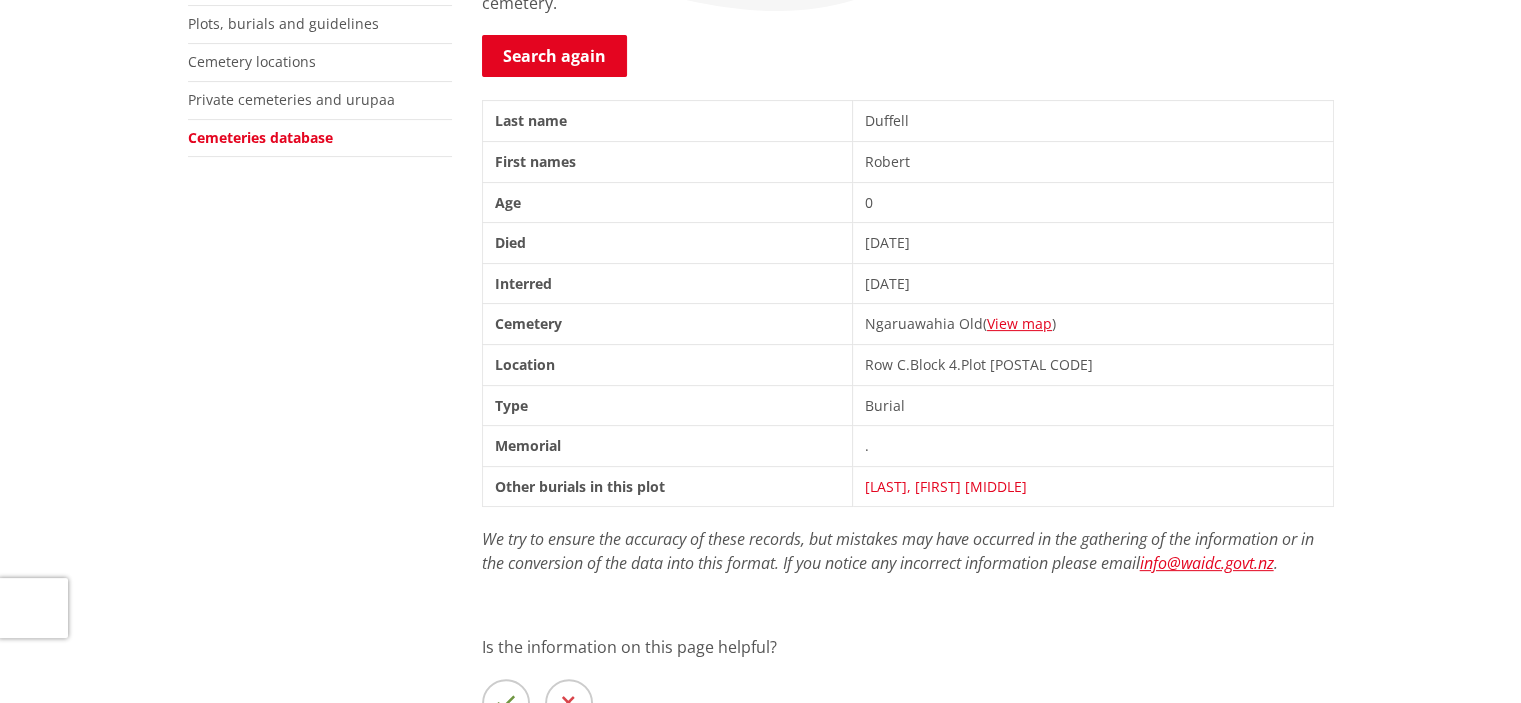 click on "[LAST], [FIRST] [MIDDLE]" at bounding box center (946, 486) 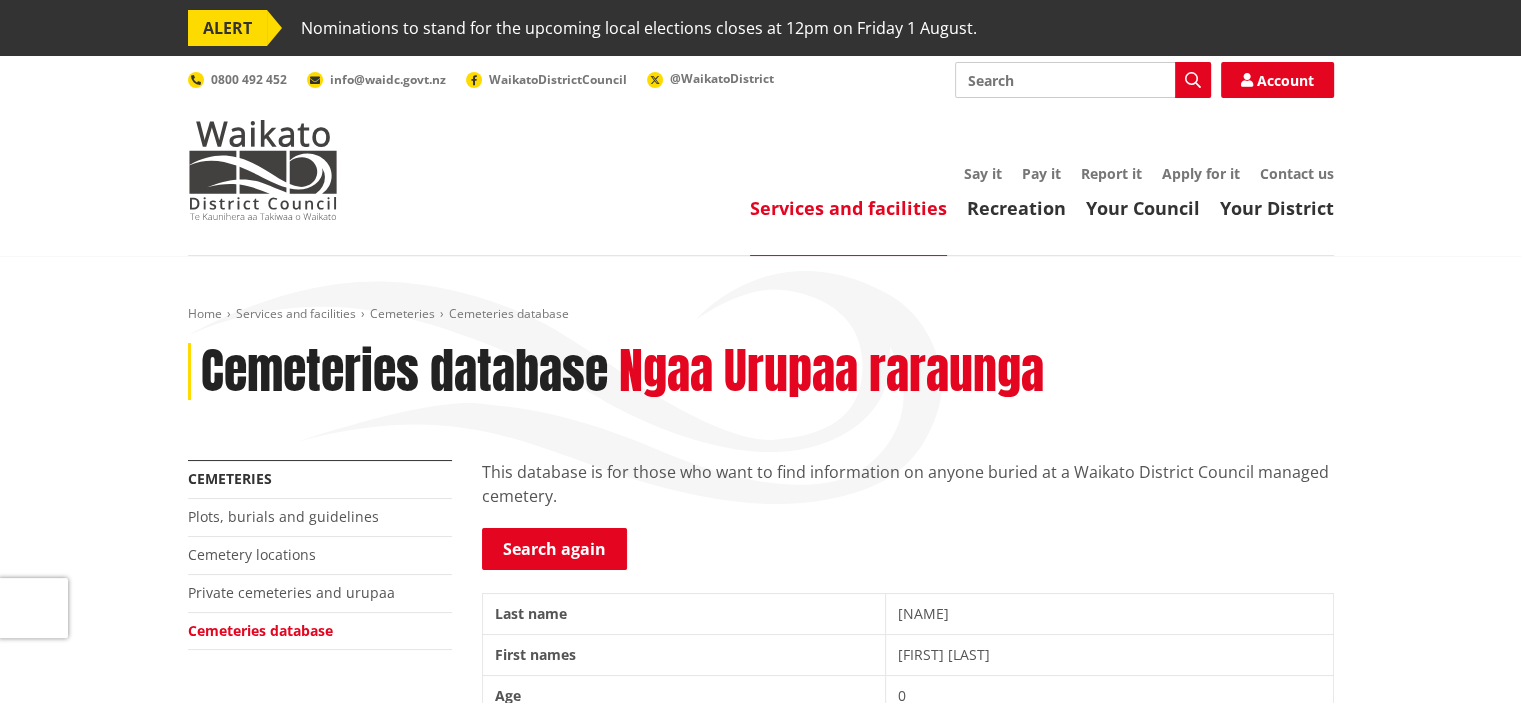 scroll, scrollTop: 0, scrollLeft: 0, axis: both 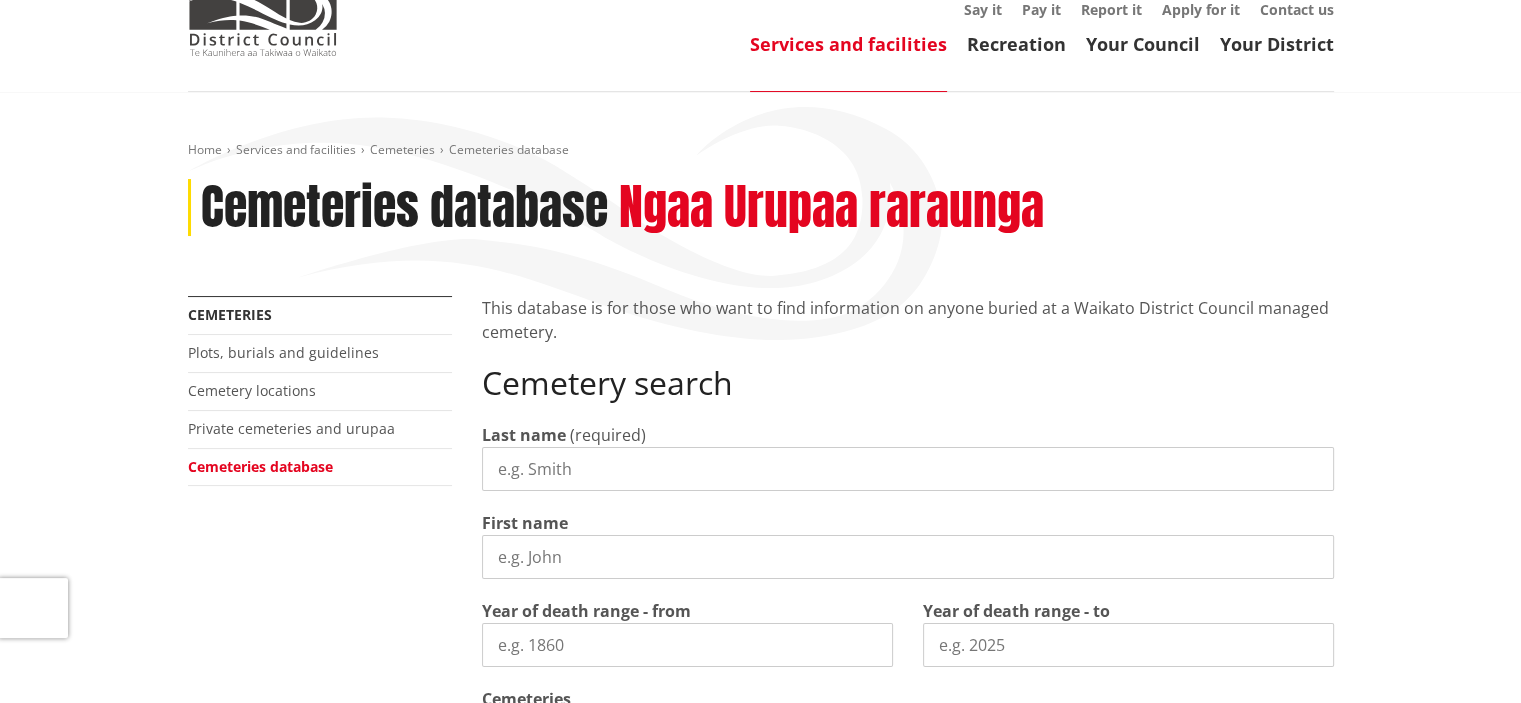 click on "Last name" at bounding box center [908, 469] 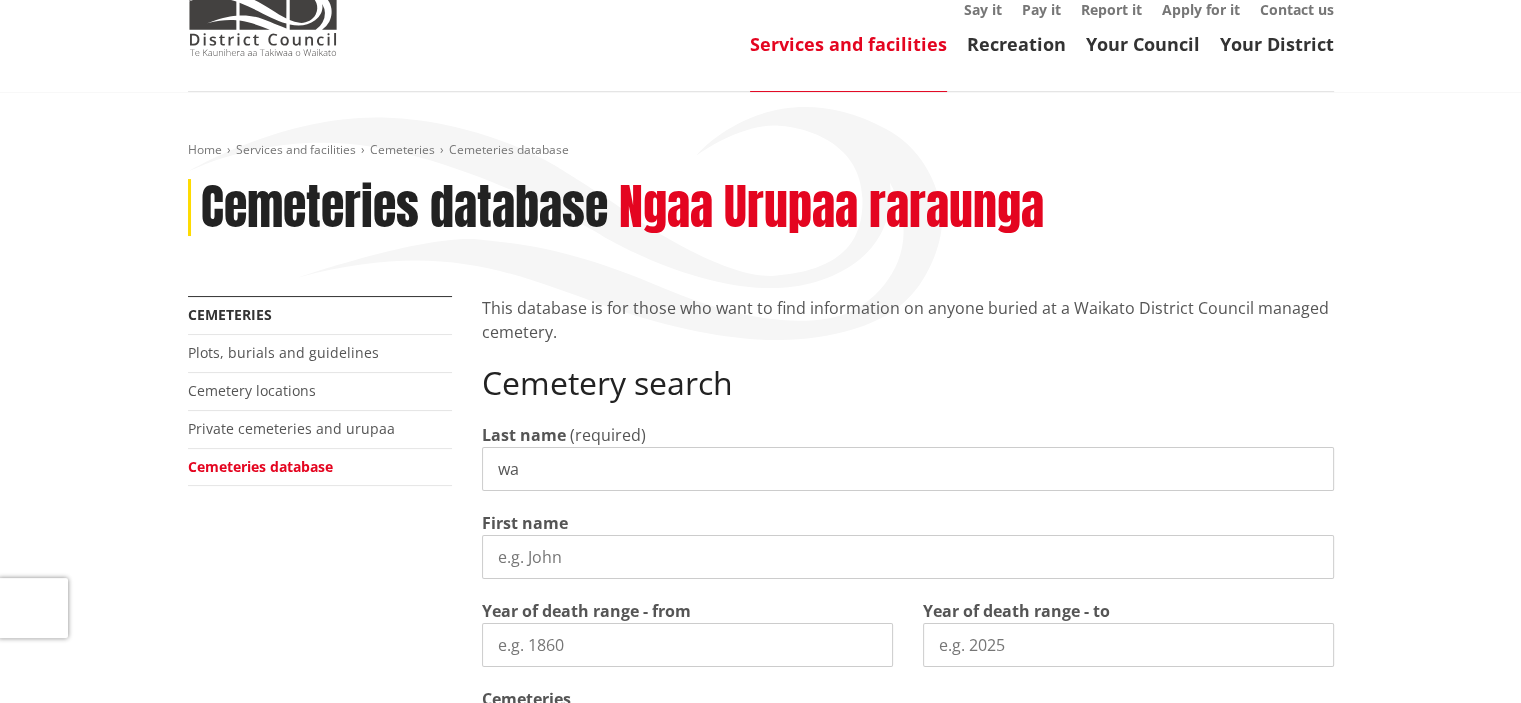 type on "w" 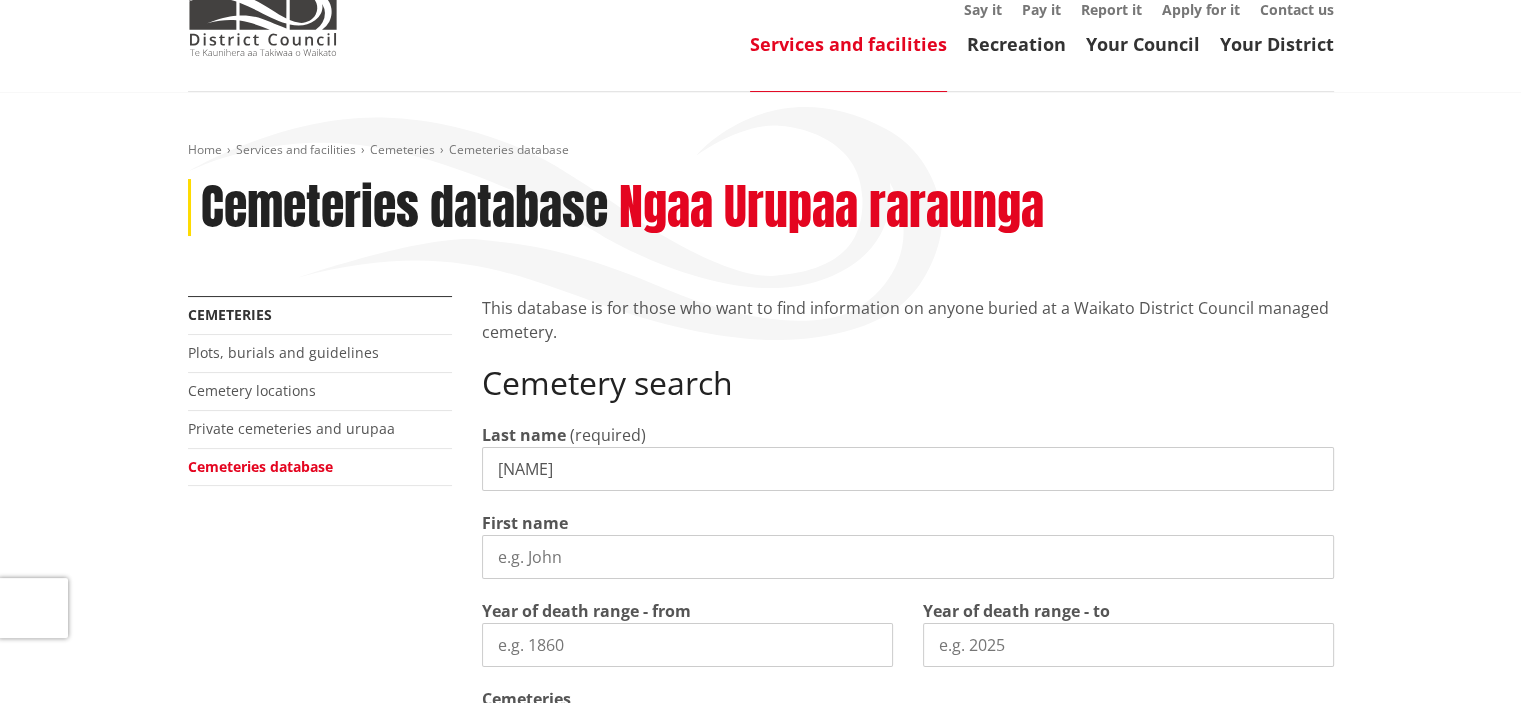 type on "[NAME]" 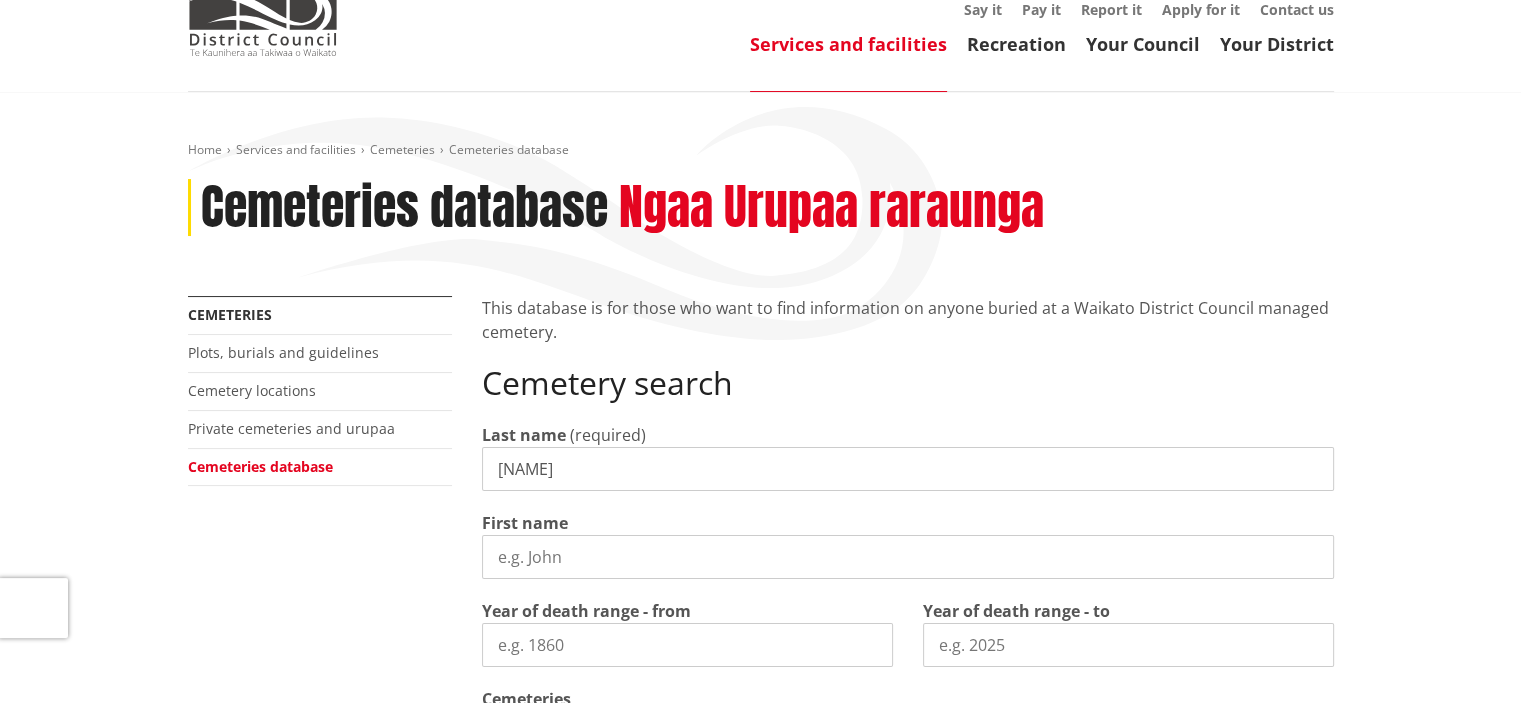 scroll, scrollTop: 1023, scrollLeft: 0, axis: vertical 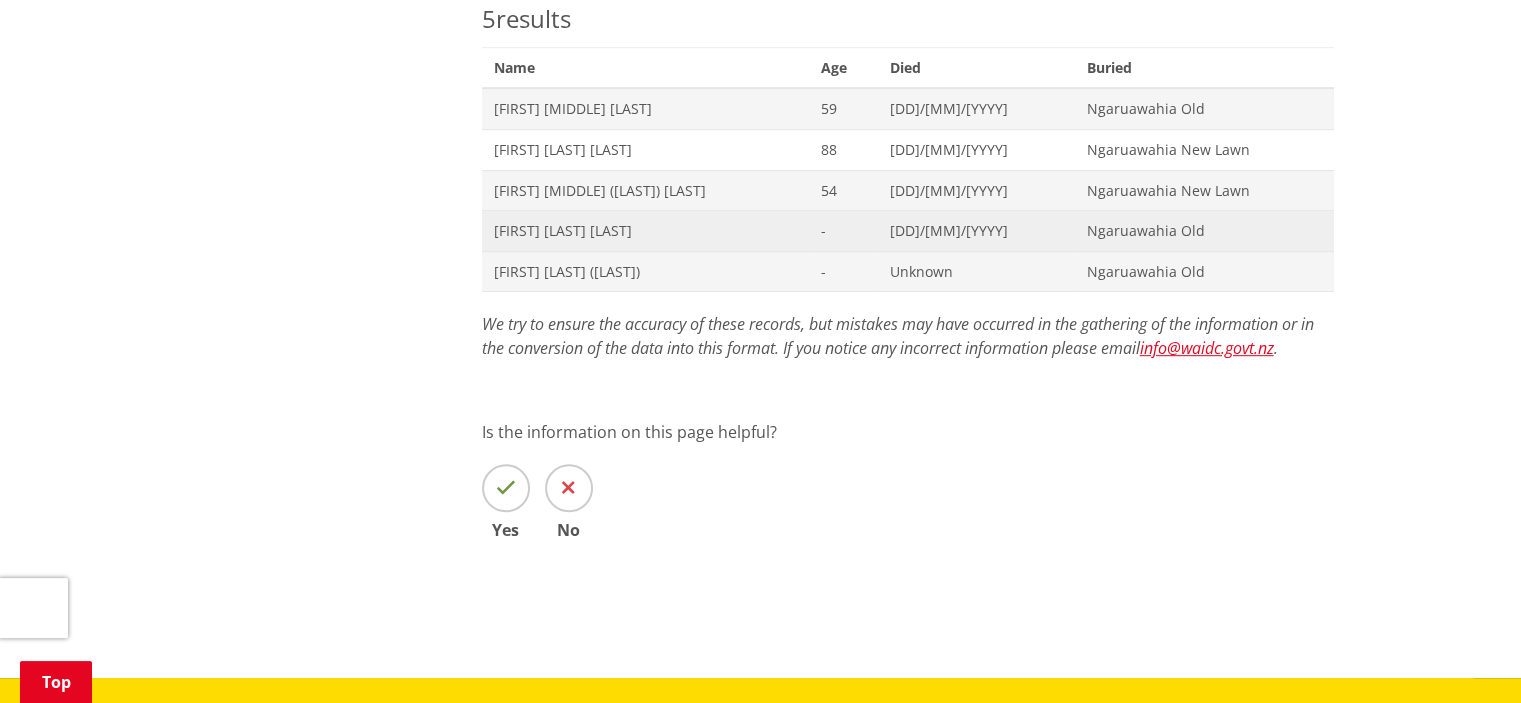 click on "Walter Robert Duffull" at bounding box center (645, 231) 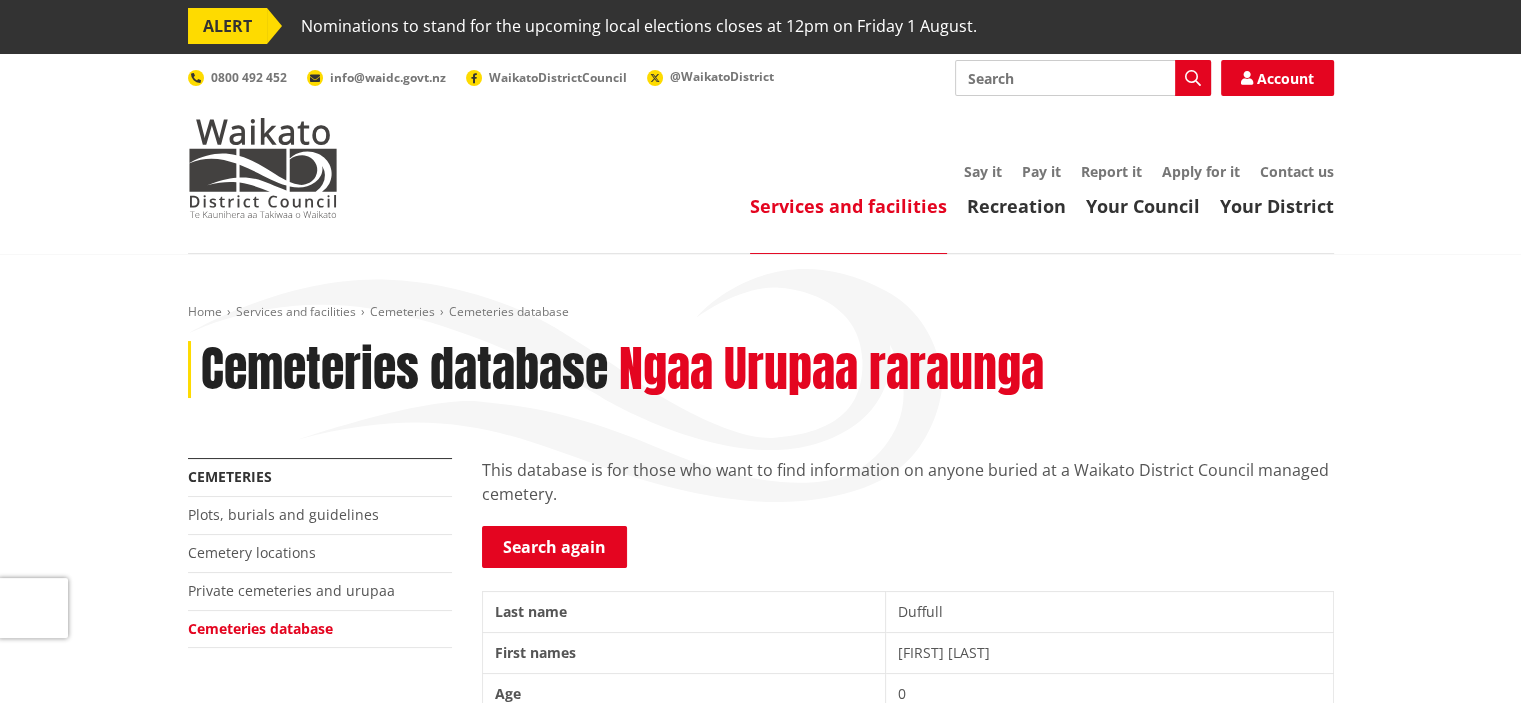 scroll, scrollTop: 0, scrollLeft: 0, axis: both 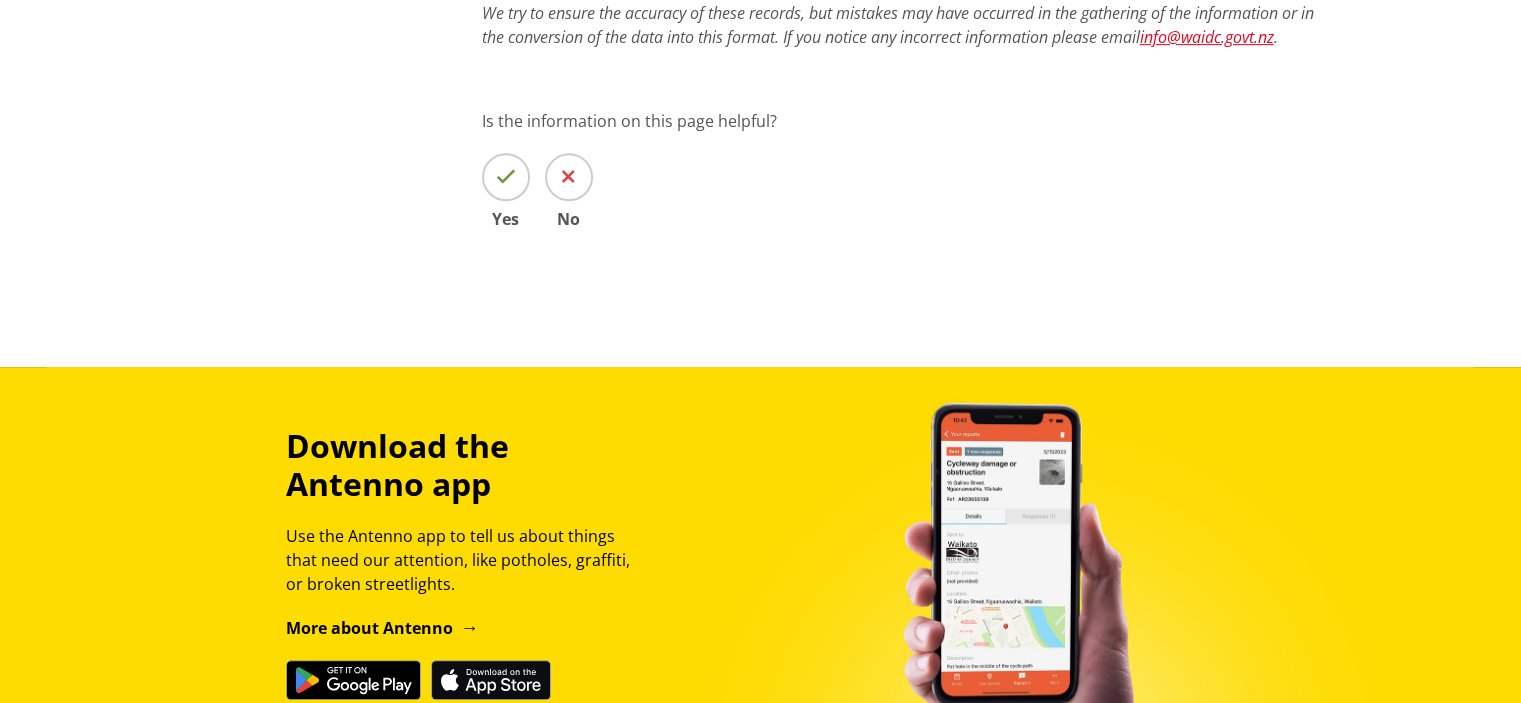 select 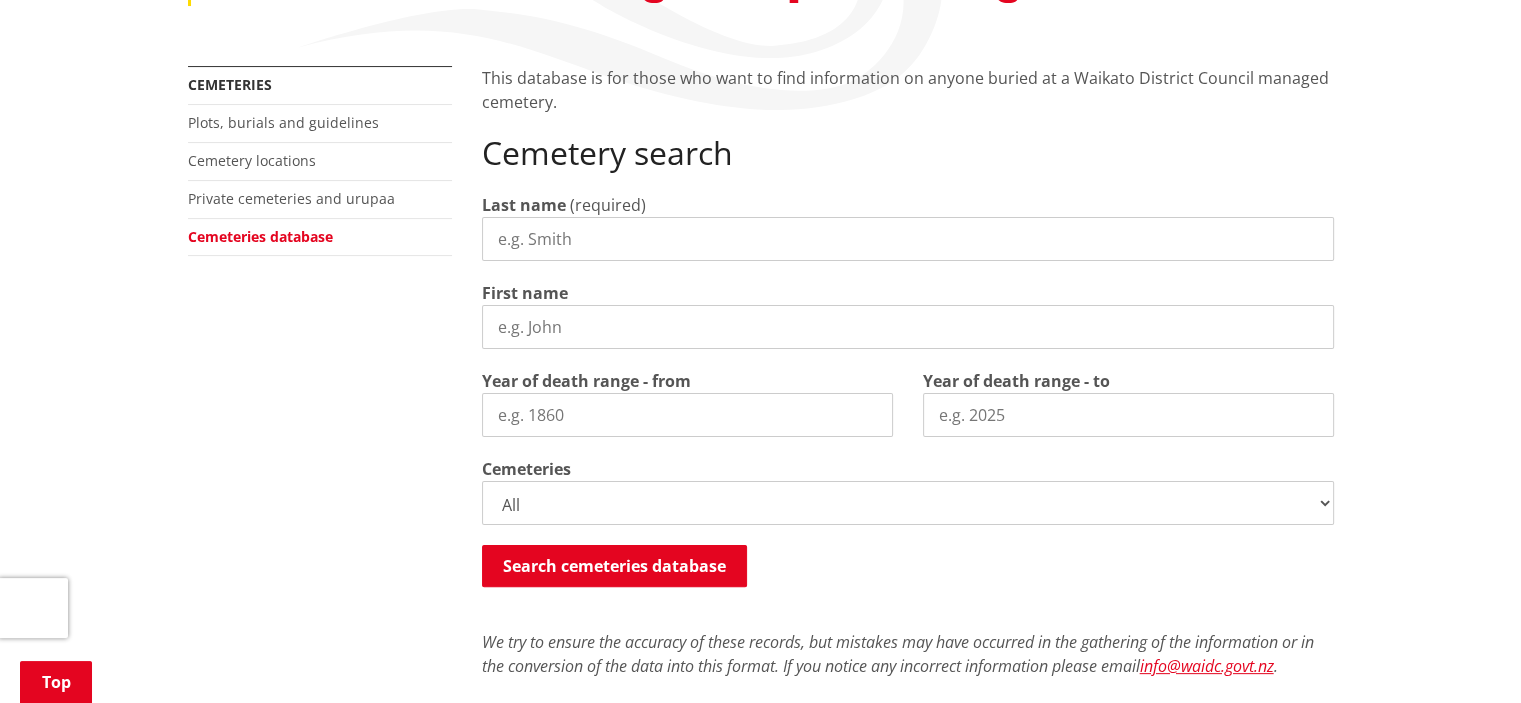 scroll, scrollTop: 370, scrollLeft: 0, axis: vertical 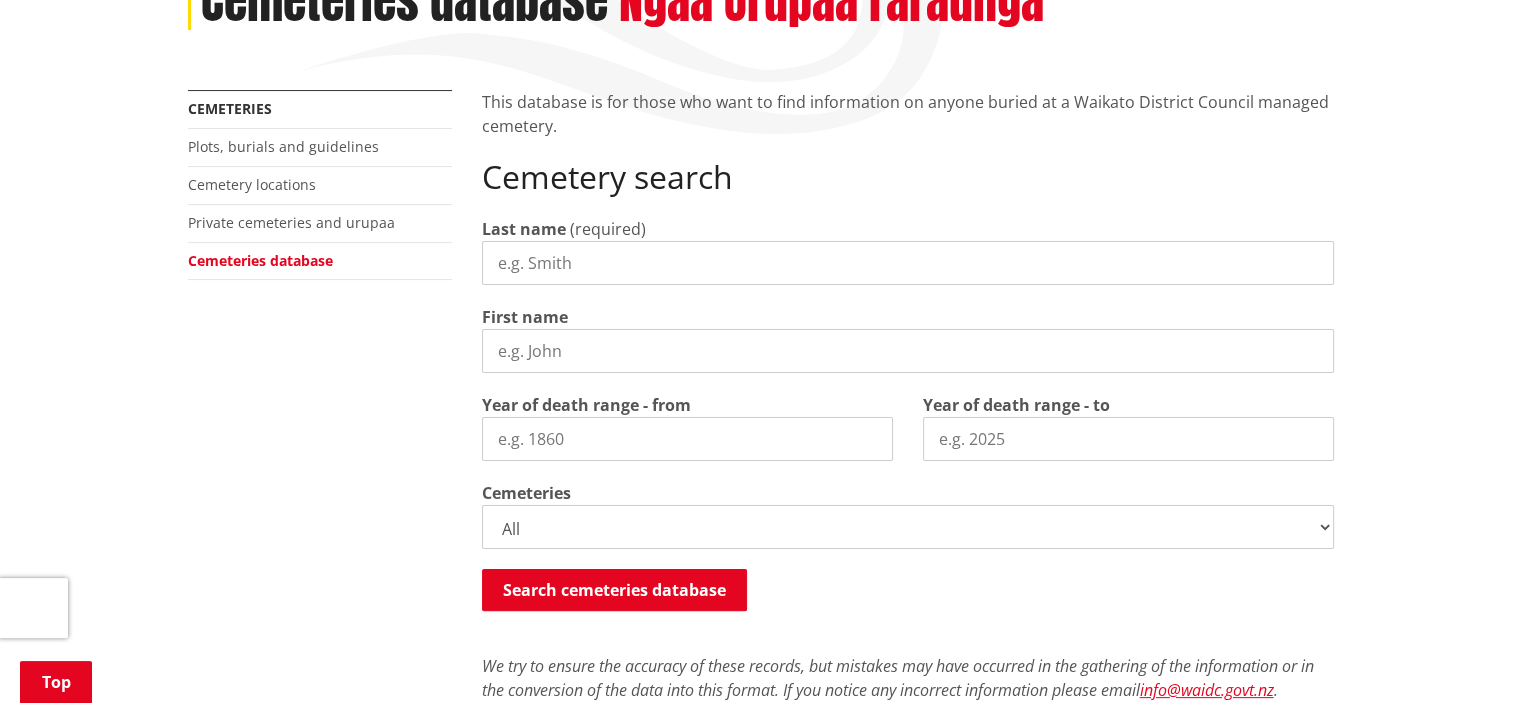 click on "First name" at bounding box center (908, 351) 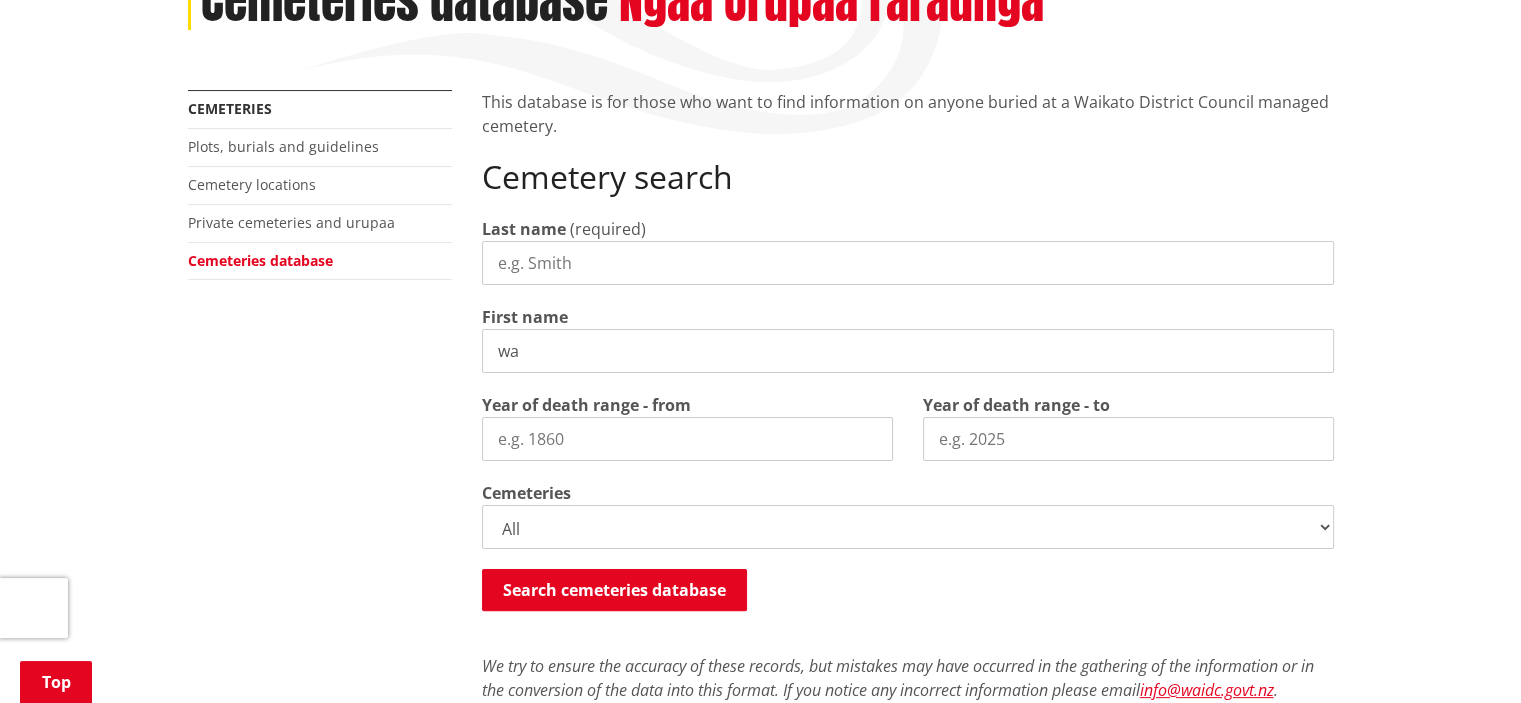 type on "w" 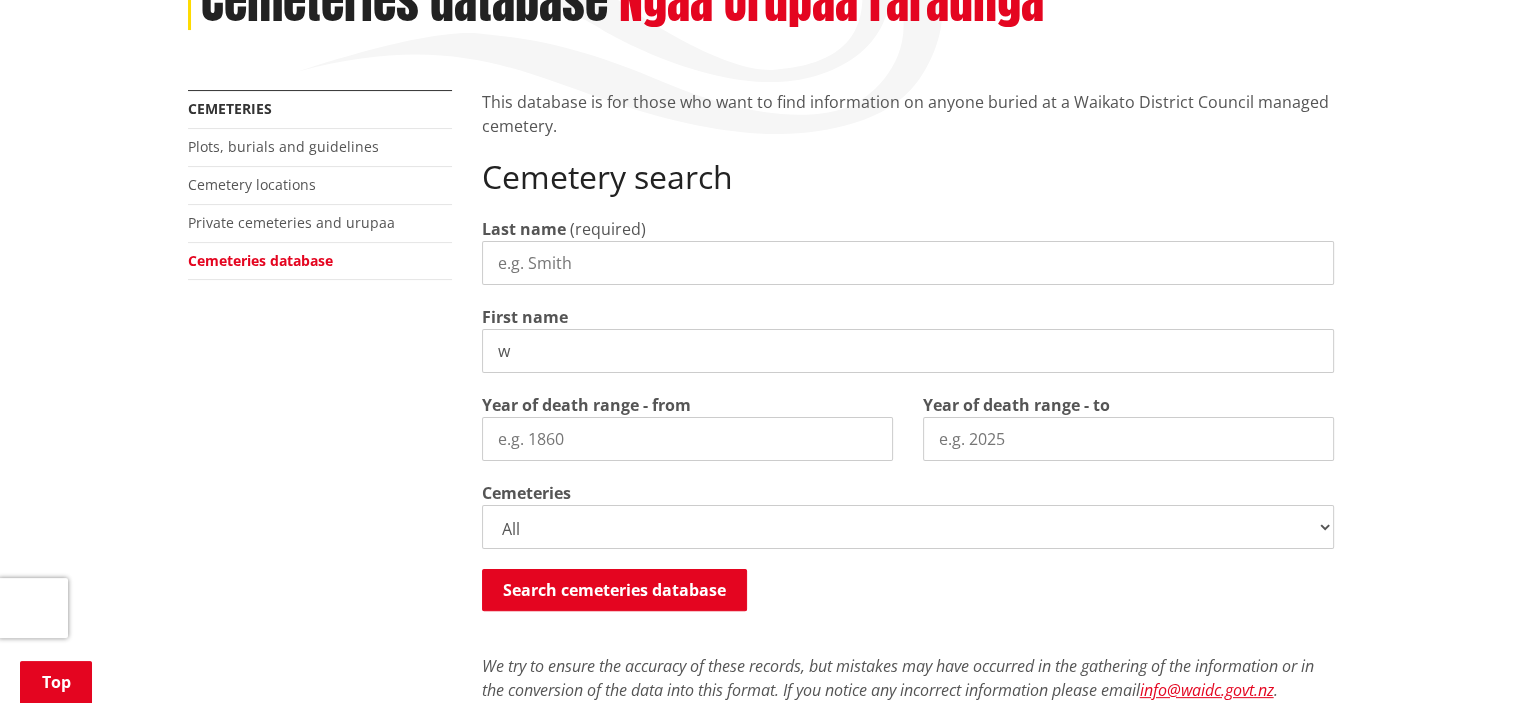type 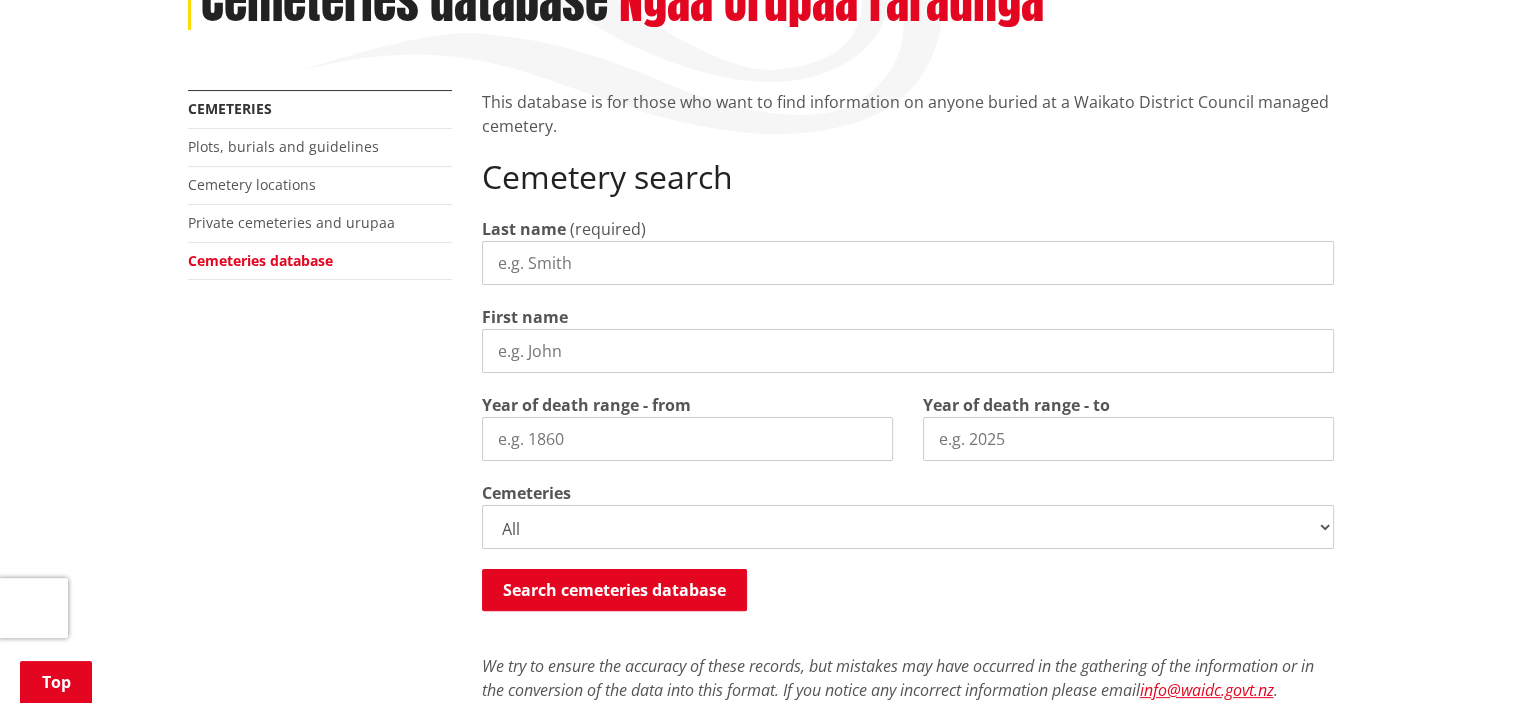 scroll, scrollTop: 587, scrollLeft: 0, axis: vertical 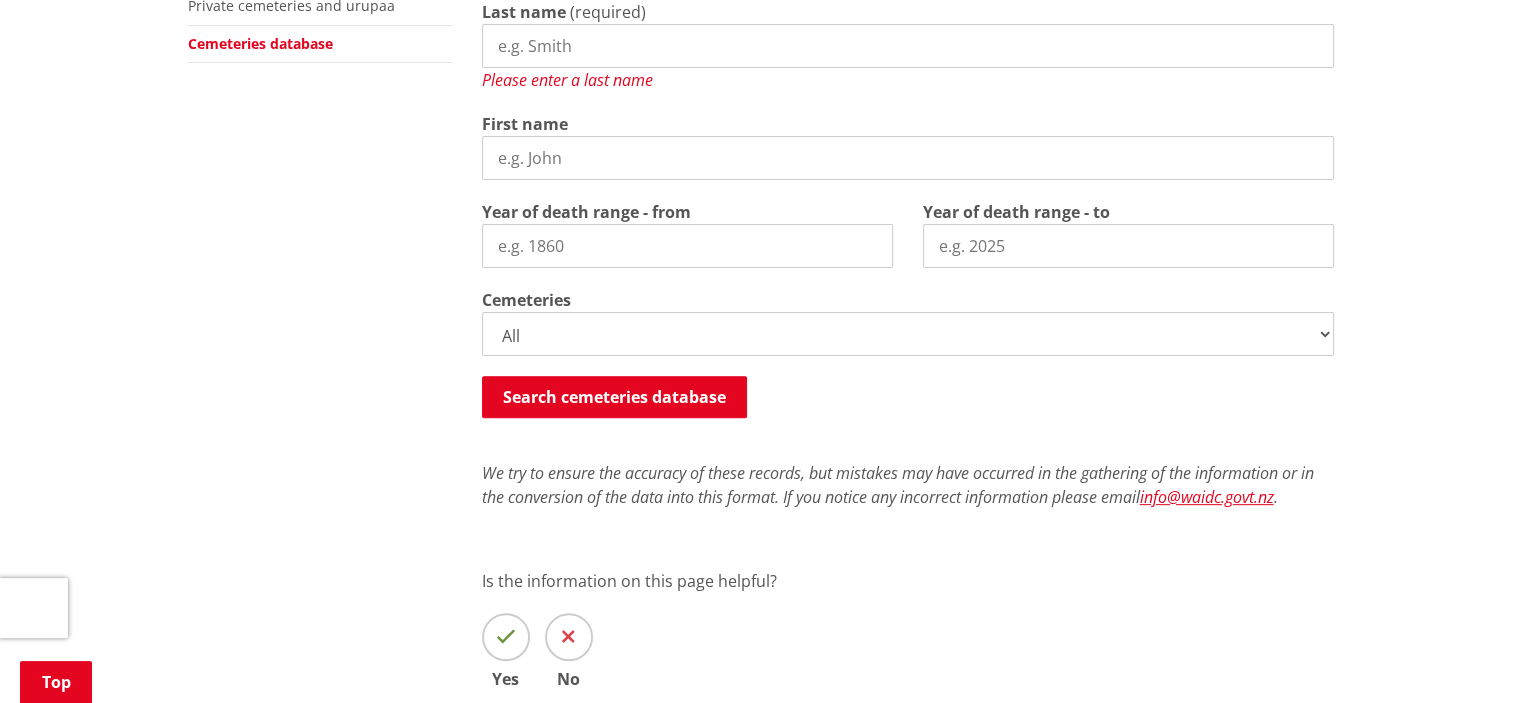 click on "Last name" at bounding box center [908, 46] 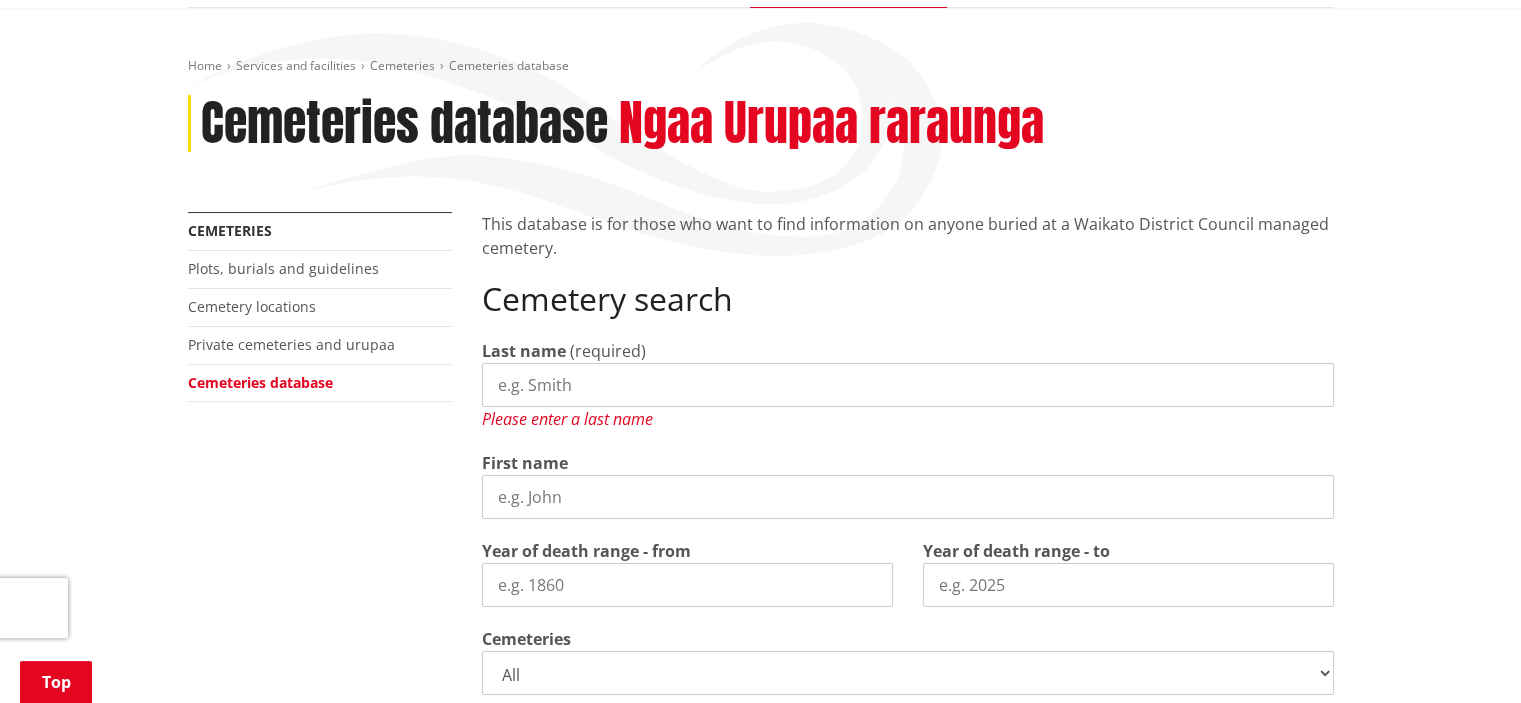 scroll, scrollTop: 232, scrollLeft: 0, axis: vertical 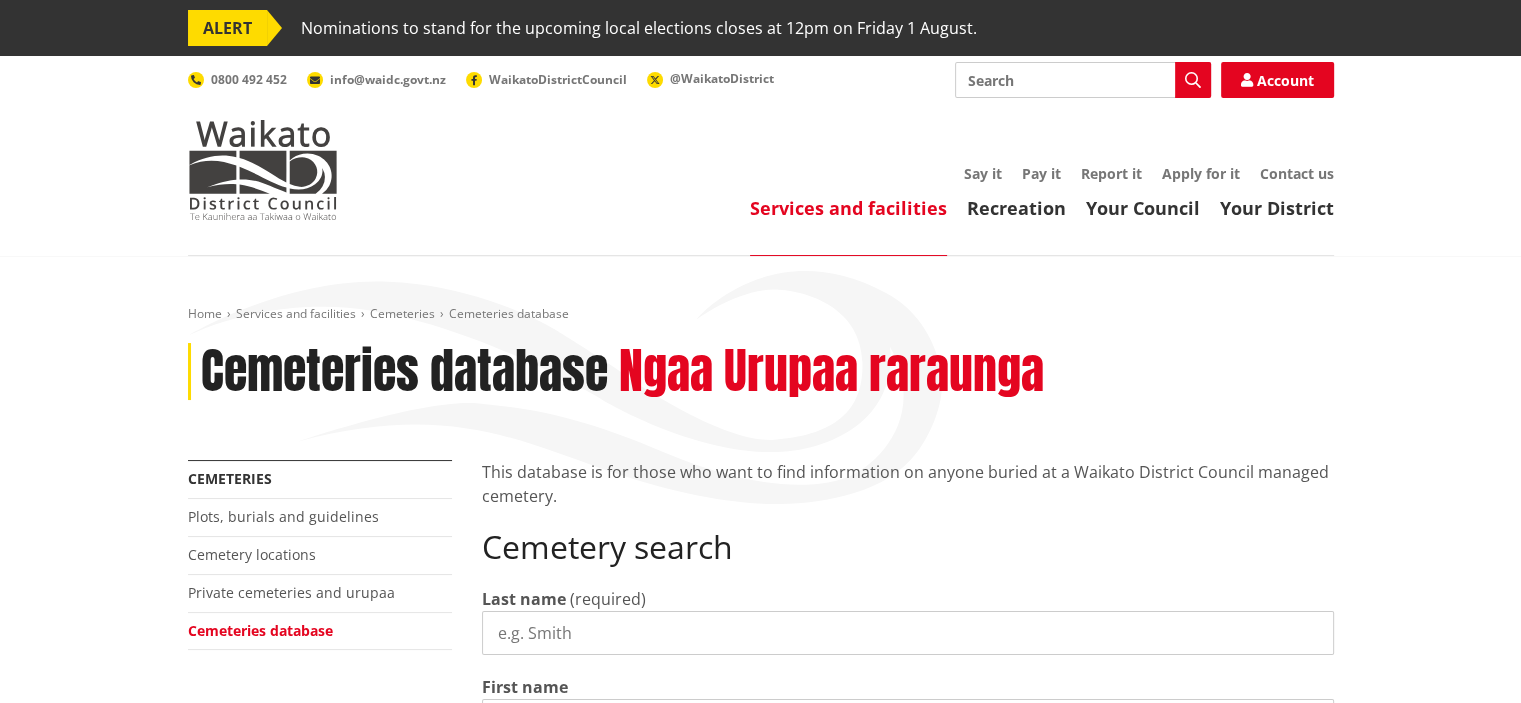 select 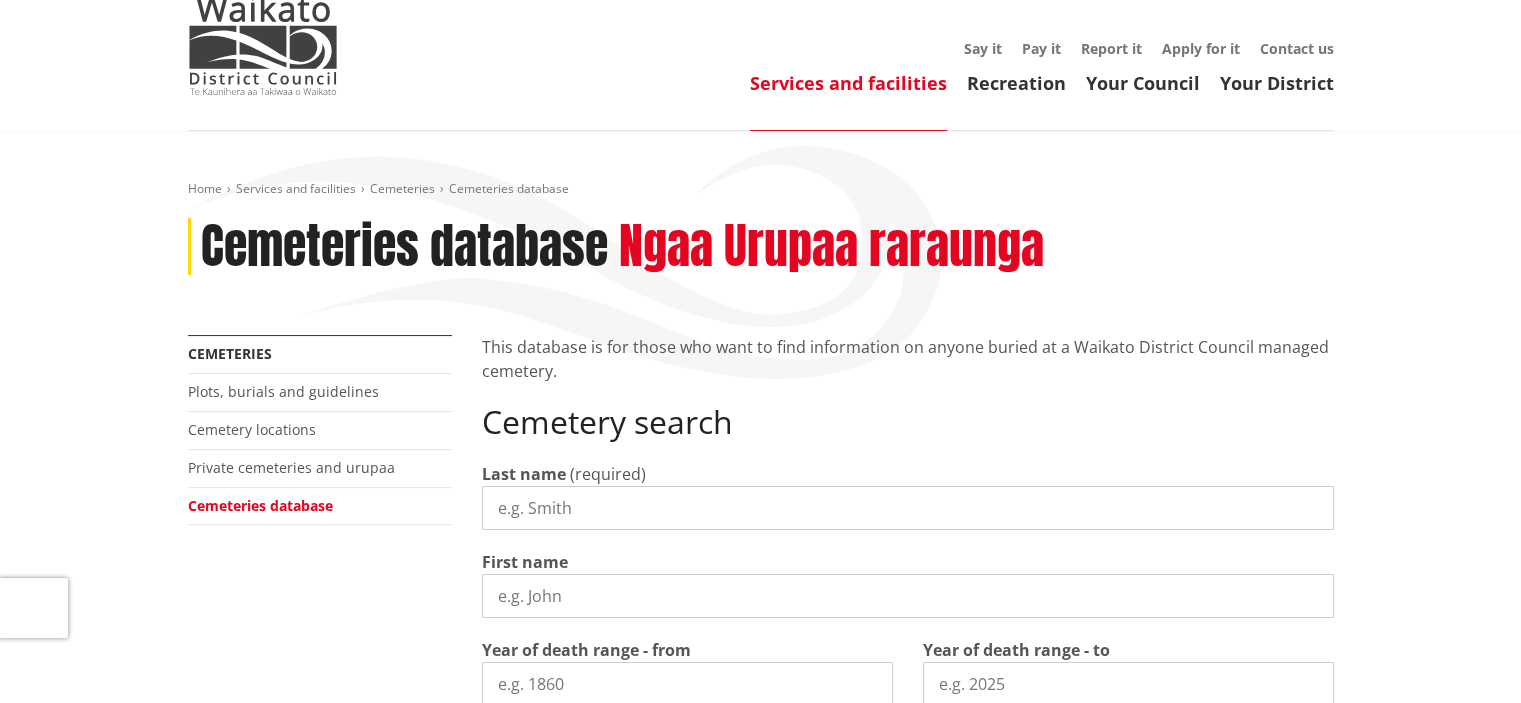 scroll, scrollTop: 139, scrollLeft: 0, axis: vertical 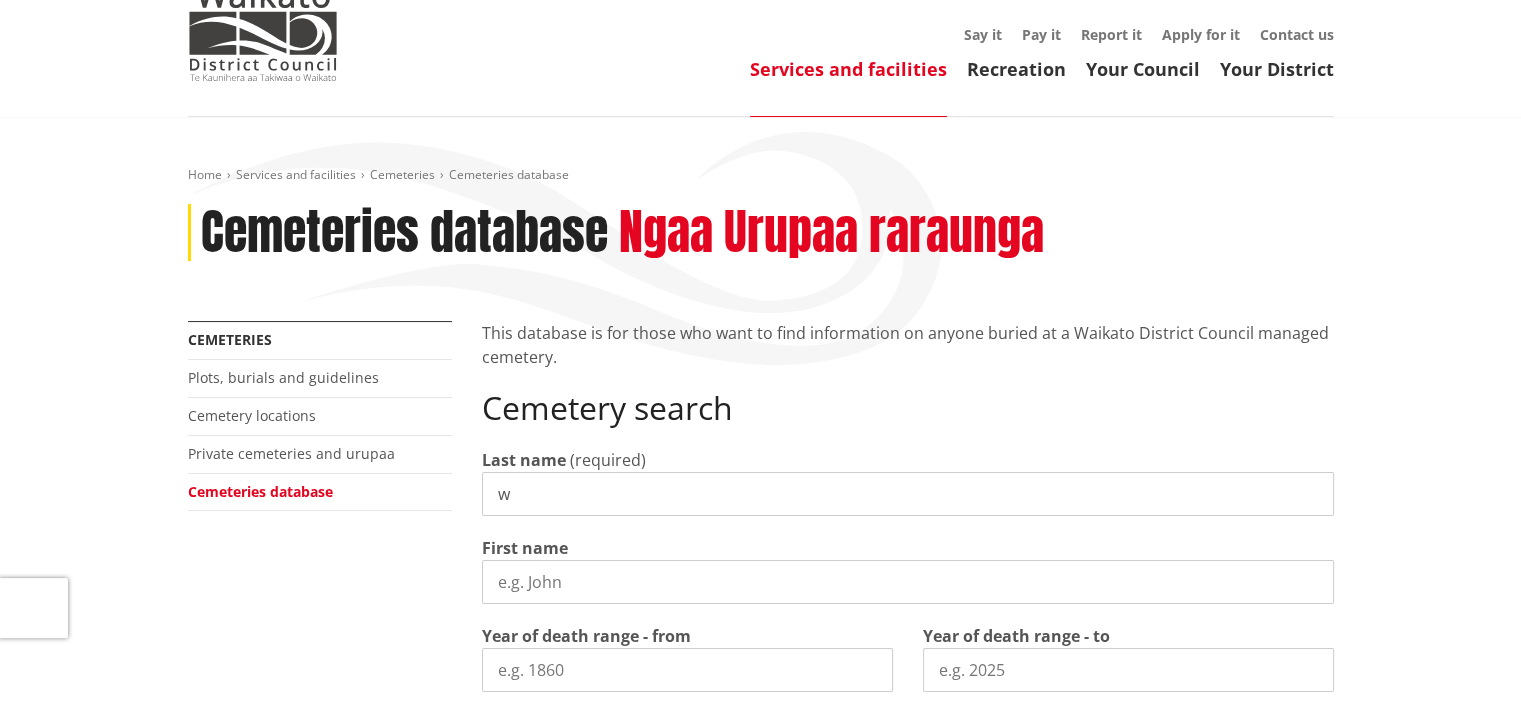 click on "w" at bounding box center [908, 494] 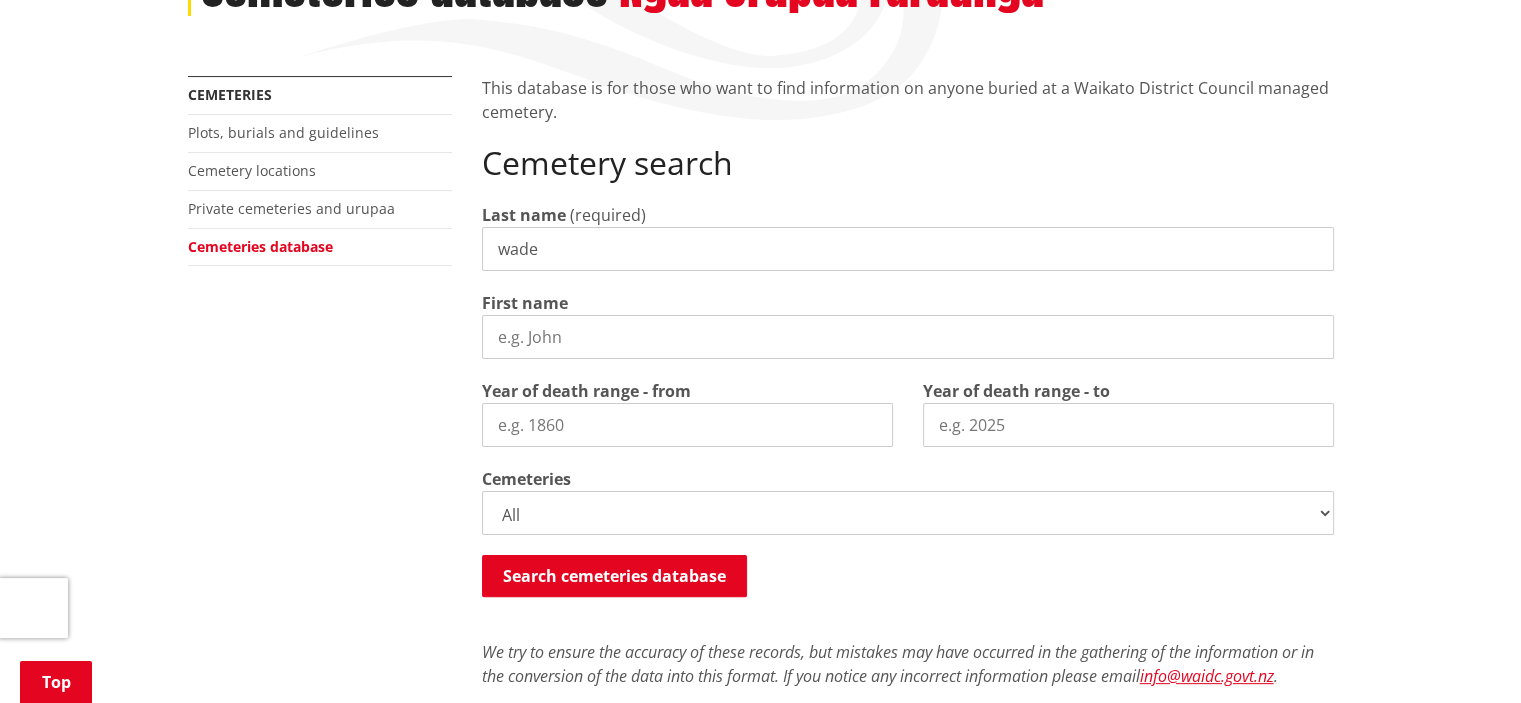 scroll, scrollTop: 391, scrollLeft: 0, axis: vertical 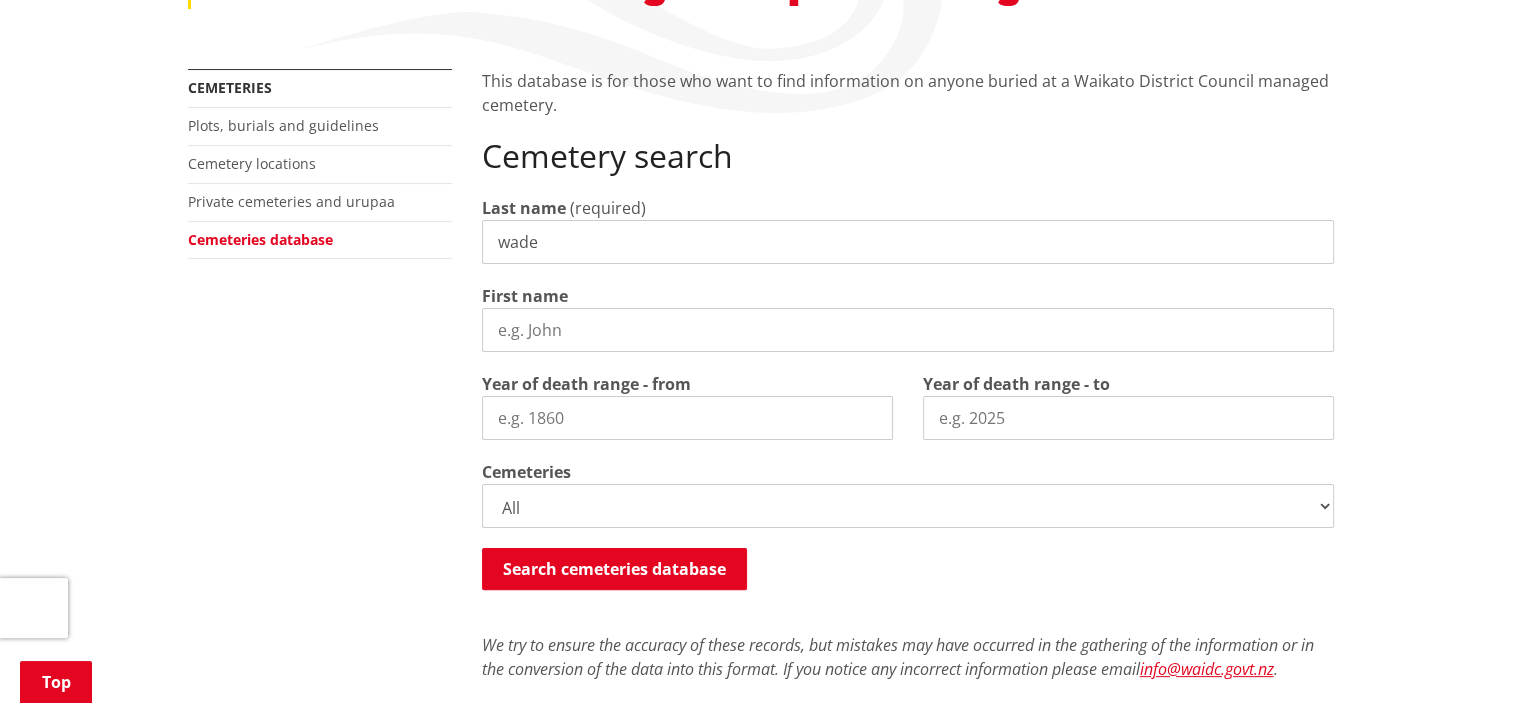 type on "wade" 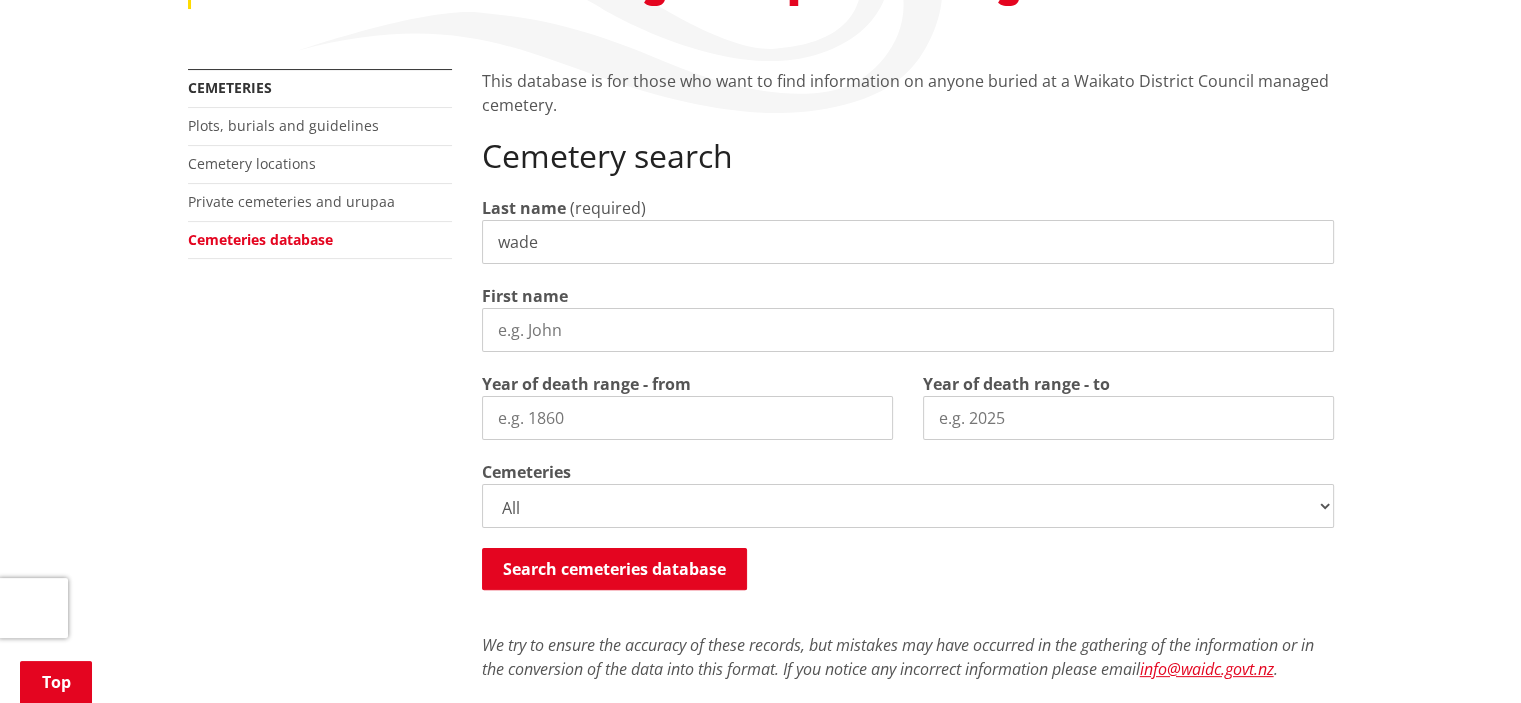 click on "All Gordonton Ashes Memorial Berm Gordonton Lawn Gordonton Octagonal Ashes Gordonton Wall Memorial Huntly Ashes Memorial Berm Huntly Ashes Plaque Berm Huntly Childrens Memorial Huntly Lawn Childrens Berm Huntly New Lawn Huntly Octagonal Ashes Huntly Old Huntly Old Lawn Huntly RSA Ashes Huntly RSA Lawn Huntly South Lawn Jackson St Childrens Lawn Jackson St Lawn Public Jackson St Octagonal Ashes Jackson St Public Ashes Jackson St RSA Ashes Jackson St RSA Lawn Maramarua Ashes Memorial Berm Maramarua Lawn Maramarua Octagonal Ashes Matahuru Ashes Memorial Berm Matahuru Lawn Matahuru Octagonal Ashes Mercer Ngaruawahia Muslim Section Ngaruawahia New Lawn Ngaruawahia Old Ngaruawahia Old Childrens Lawn Ngaruawahia RSA Lawn Okete Lawn Onewhero Orini Ashes Octagonal Orini Lawn Pokeno Ashes Pokeno Berm Pokeno Graves Pokeno Old Soldiers Cemetery Pokeno Tree Raglan Lawn Rangiriri Ashes Memorial Berm Rangiriri Lawn Rangiriri Octagonal Ashes Taupiri Ashes Memorial Berm Taupiri Lawn Taupiri Wall Memorial Te Mata Lawn" at bounding box center (908, 506) 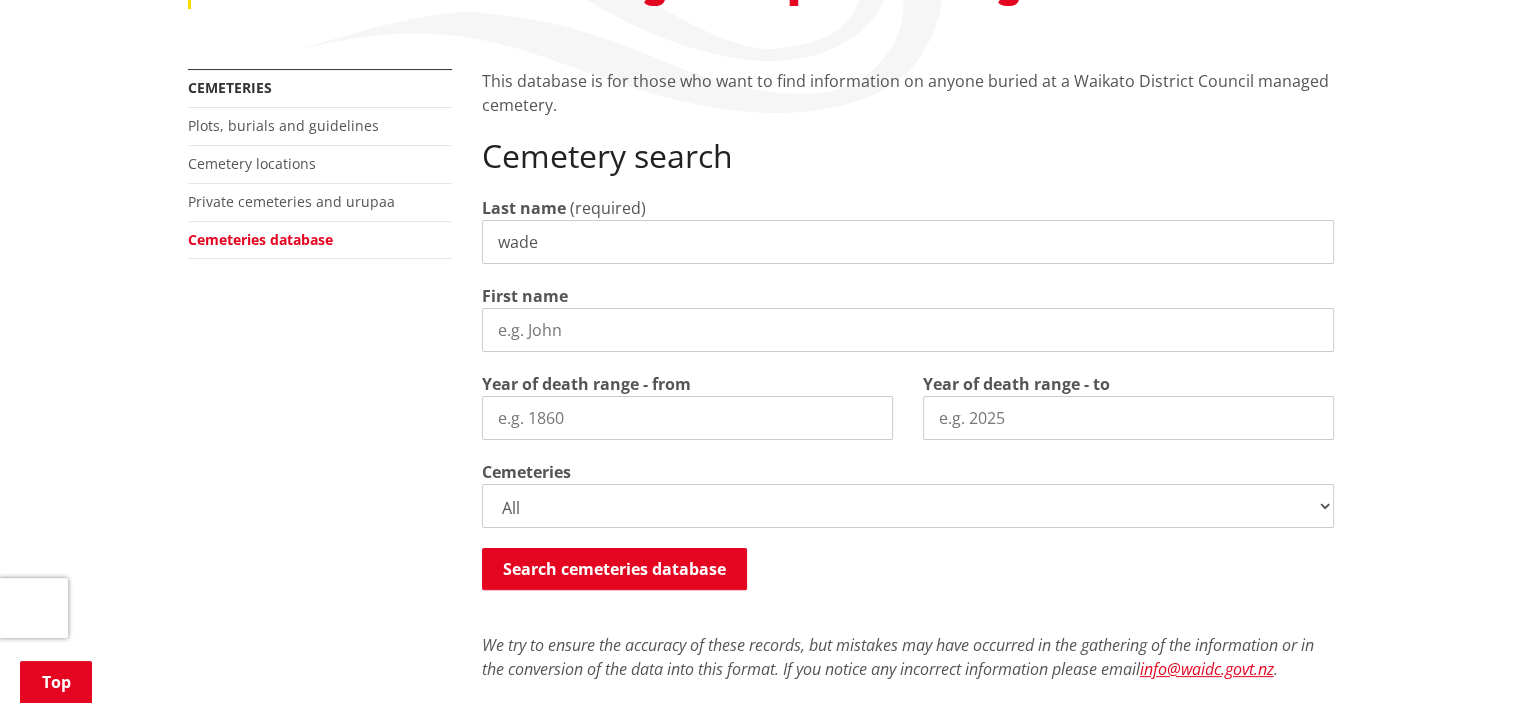 select 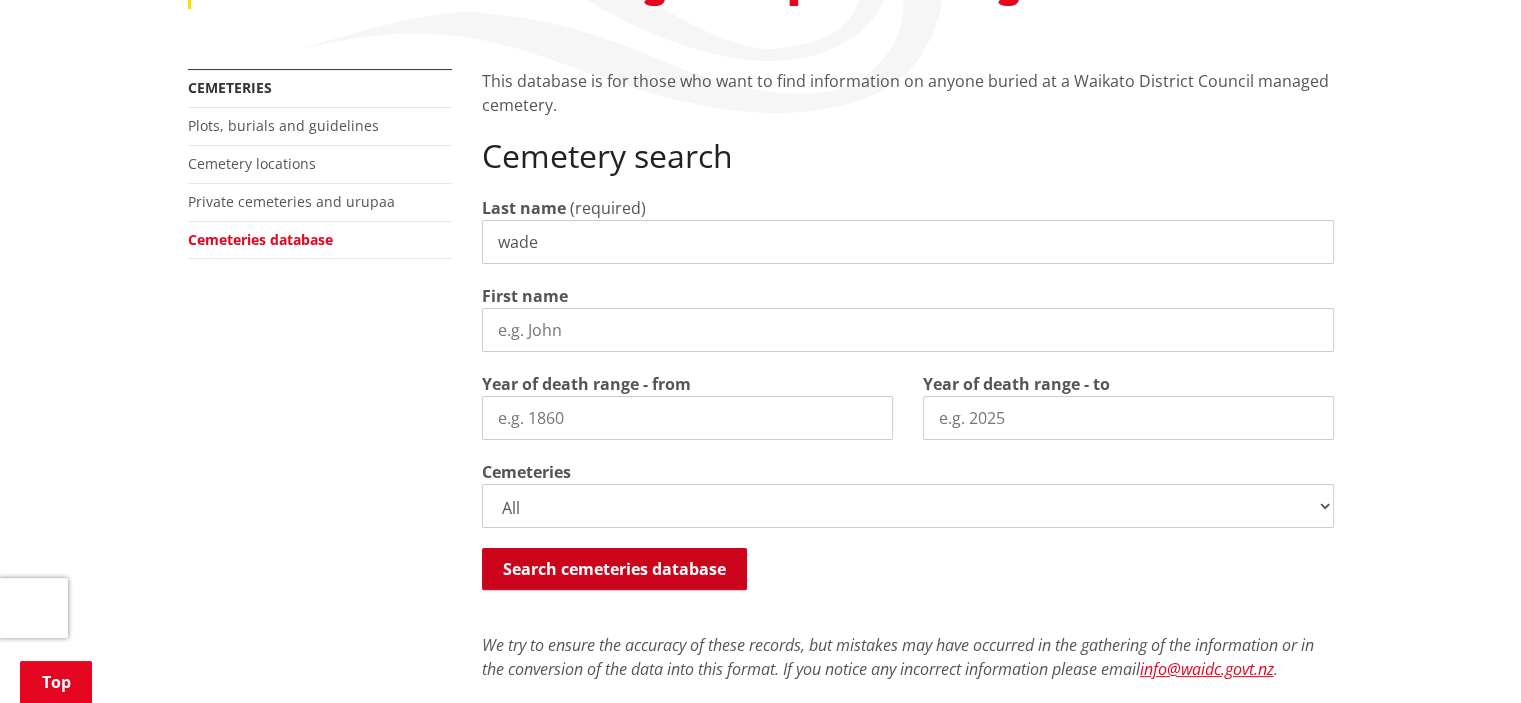 click on "Search cemeteries database" at bounding box center [614, 569] 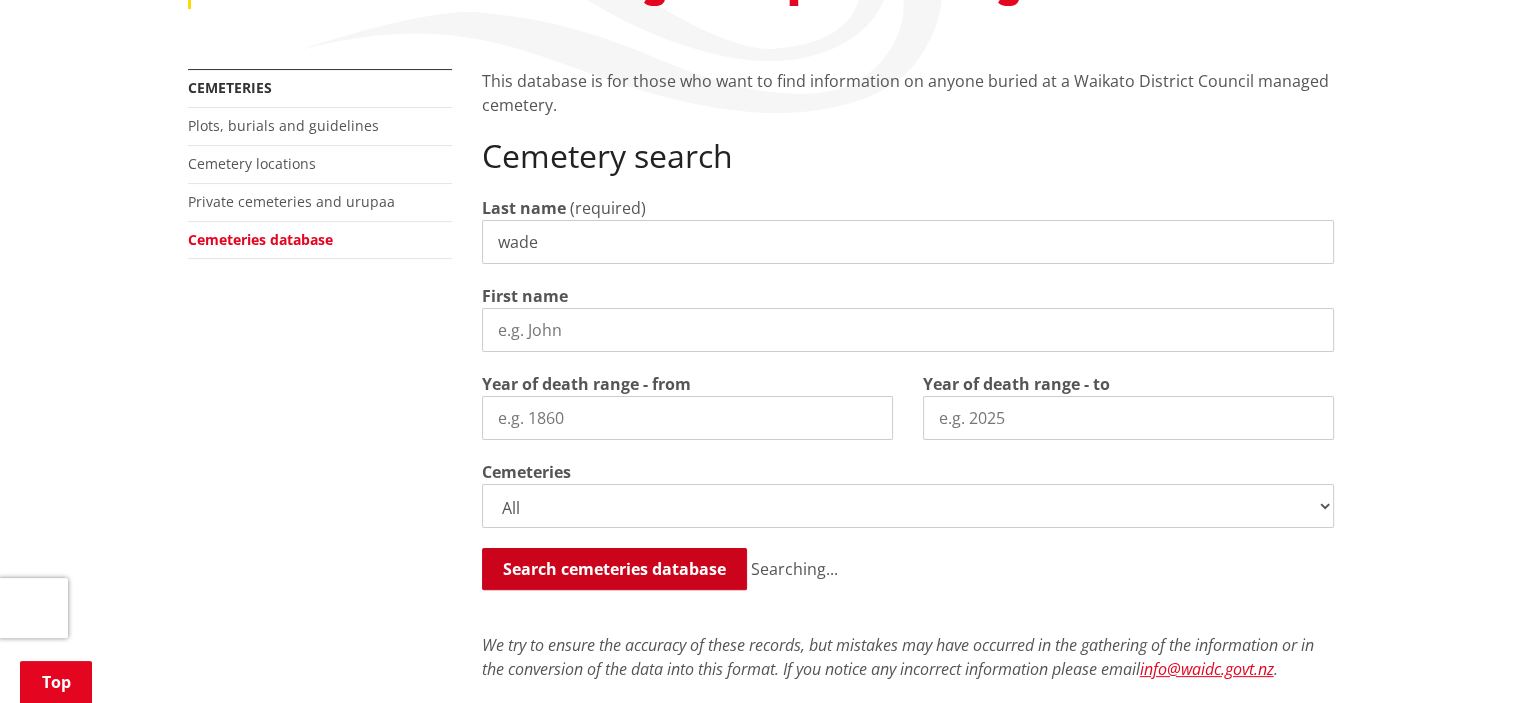 scroll, scrollTop: 1023, scrollLeft: 0, axis: vertical 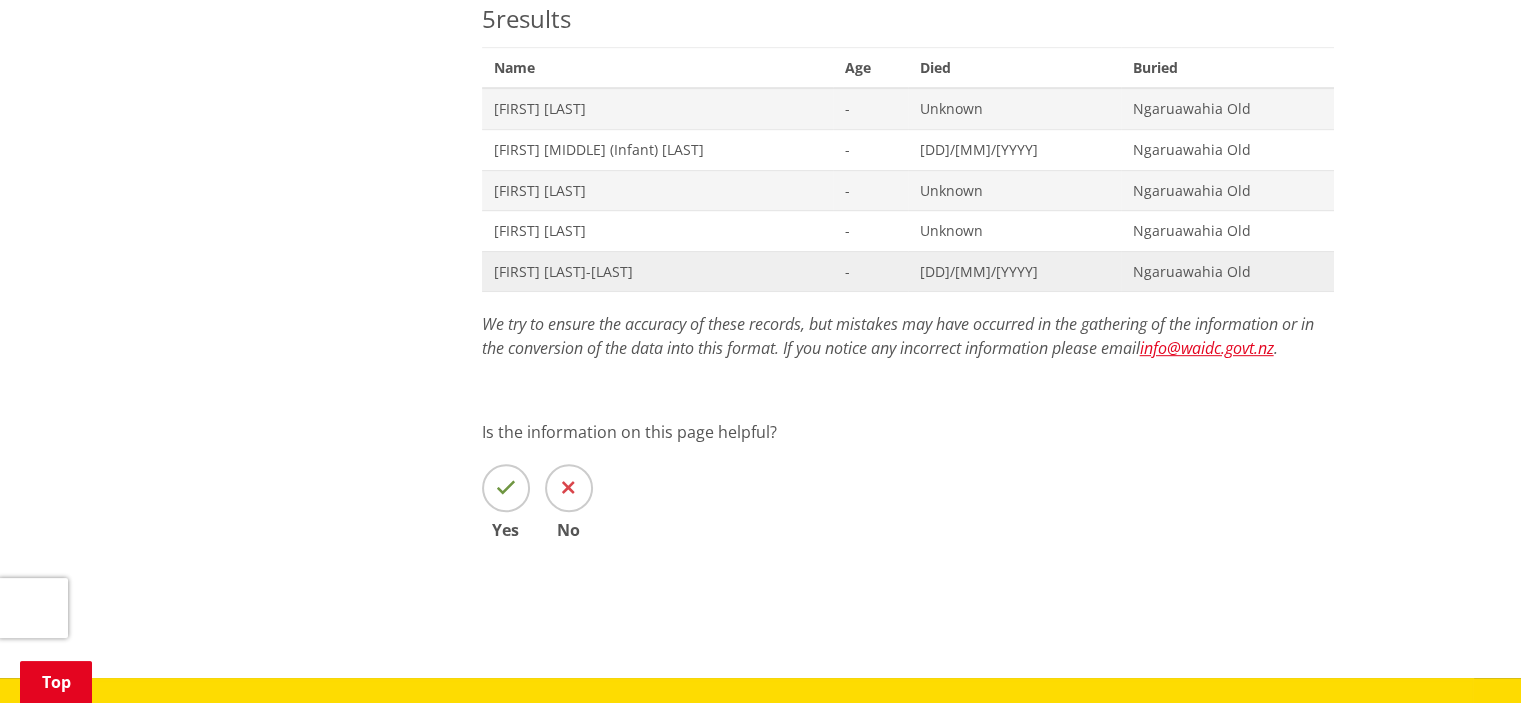click on "[FIRST] [LAST]-[LAST]" at bounding box center [657, 272] 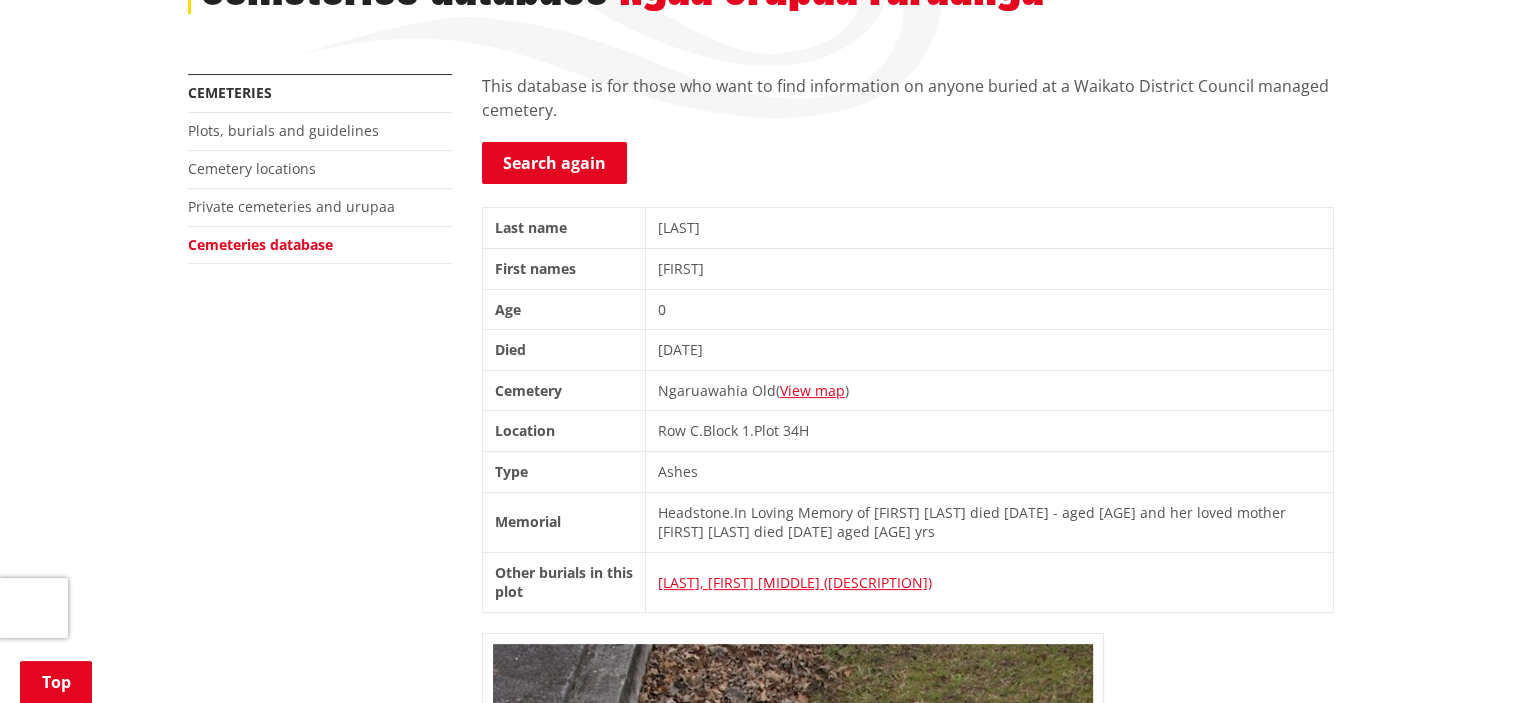 scroll, scrollTop: 378, scrollLeft: 0, axis: vertical 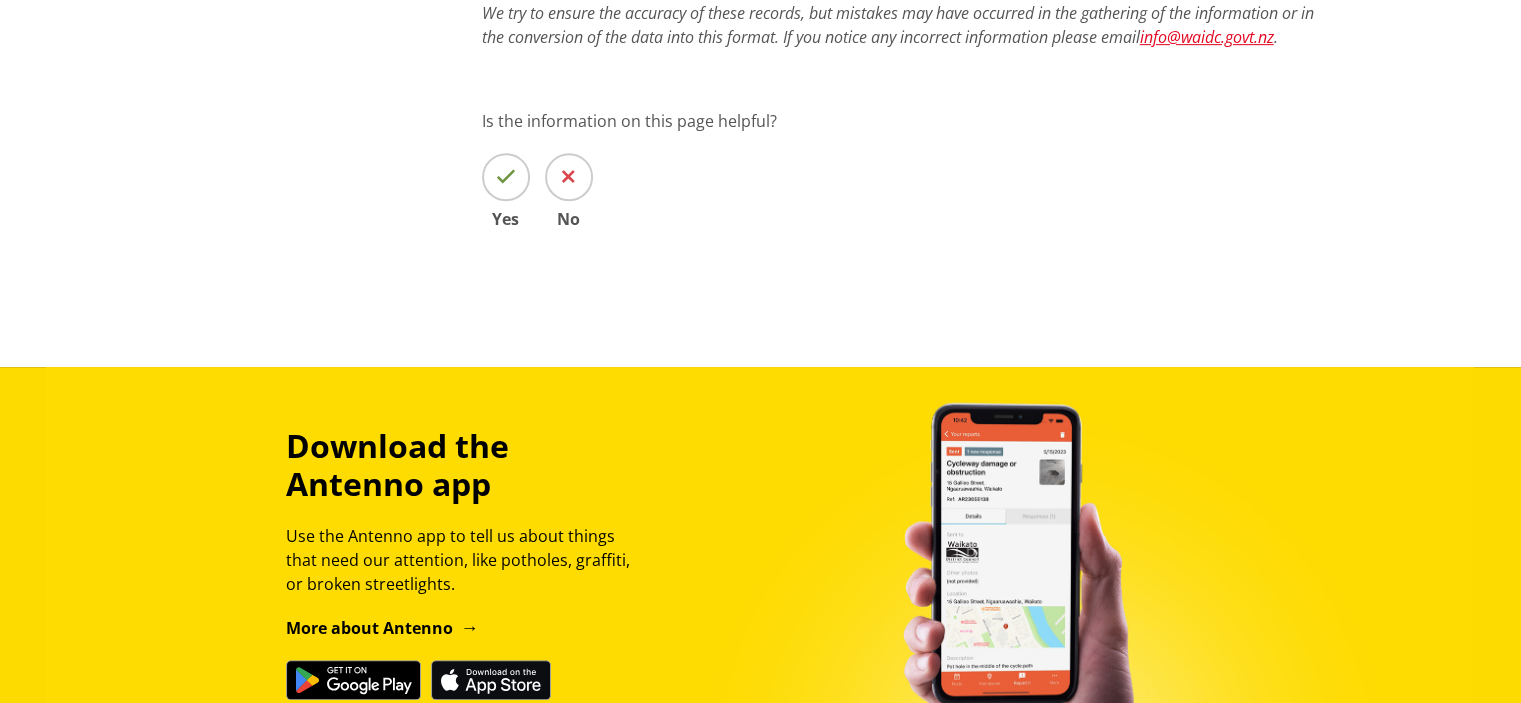 select 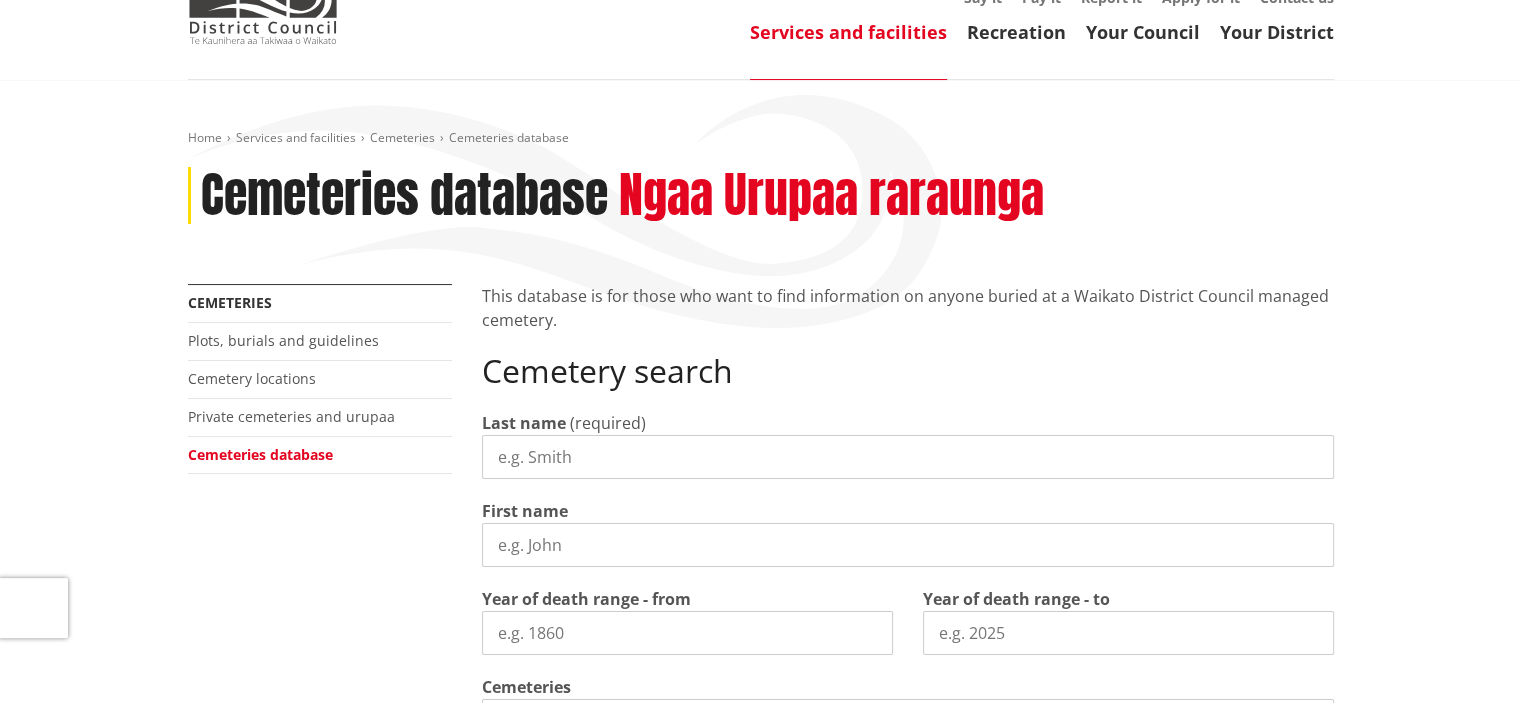 scroll, scrollTop: 157, scrollLeft: 0, axis: vertical 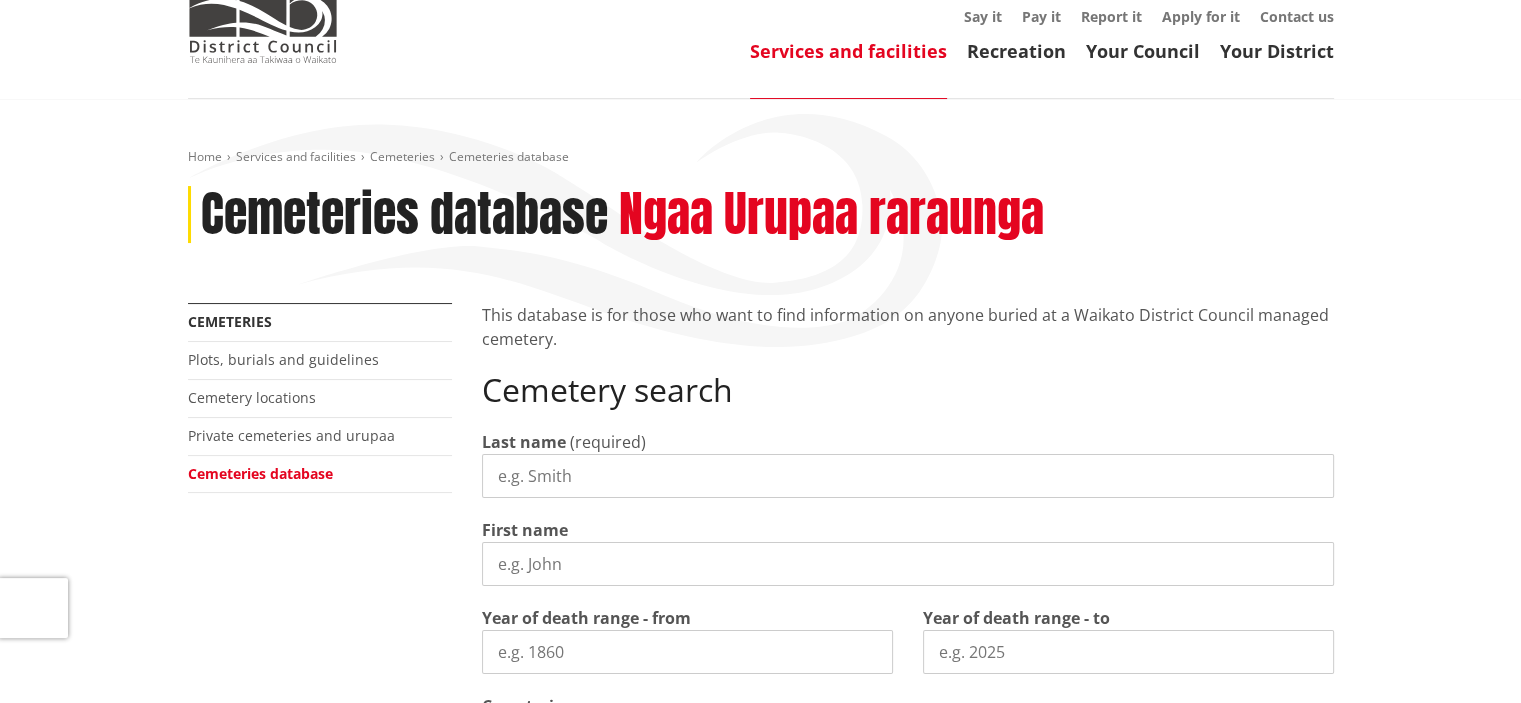 click on "Last name" at bounding box center (908, 476) 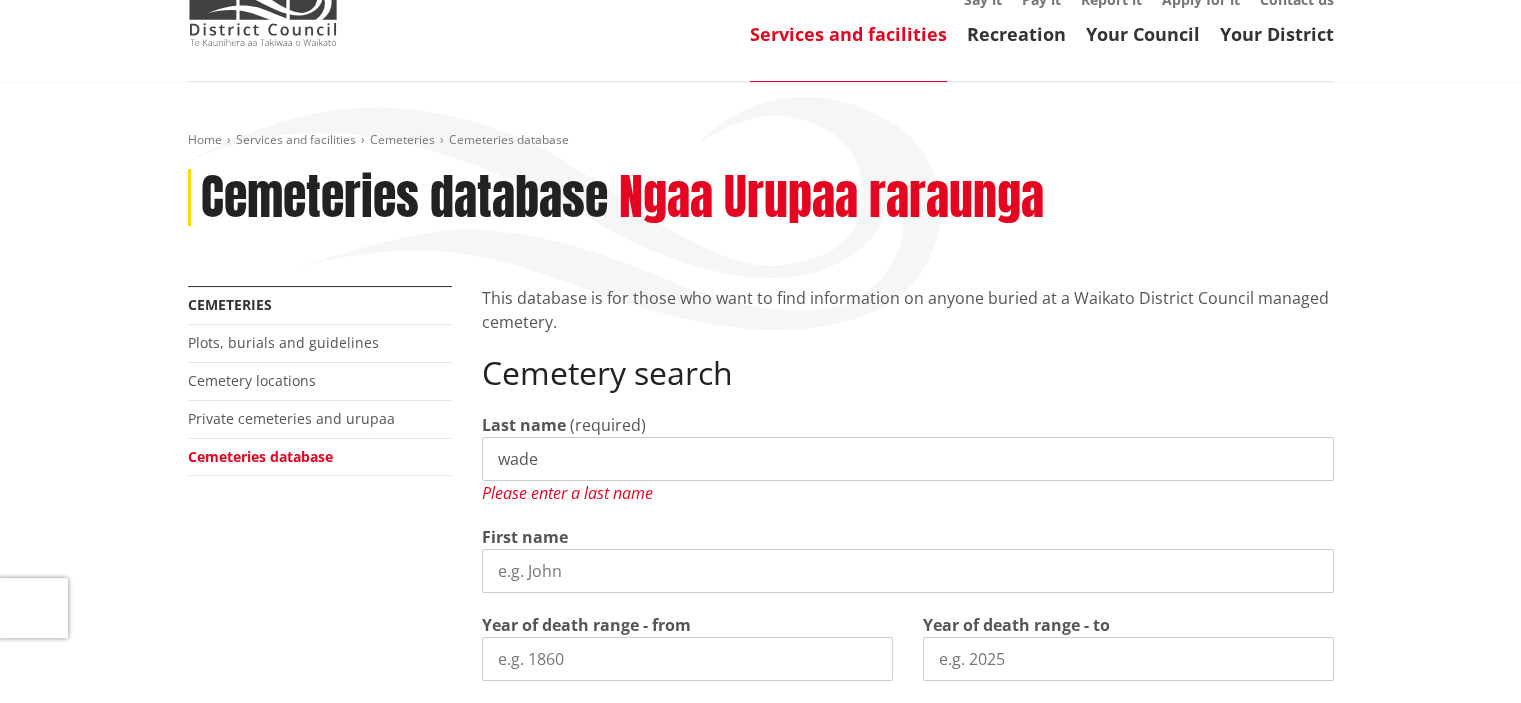 scroll, scrollTop: 135, scrollLeft: 0, axis: vertical 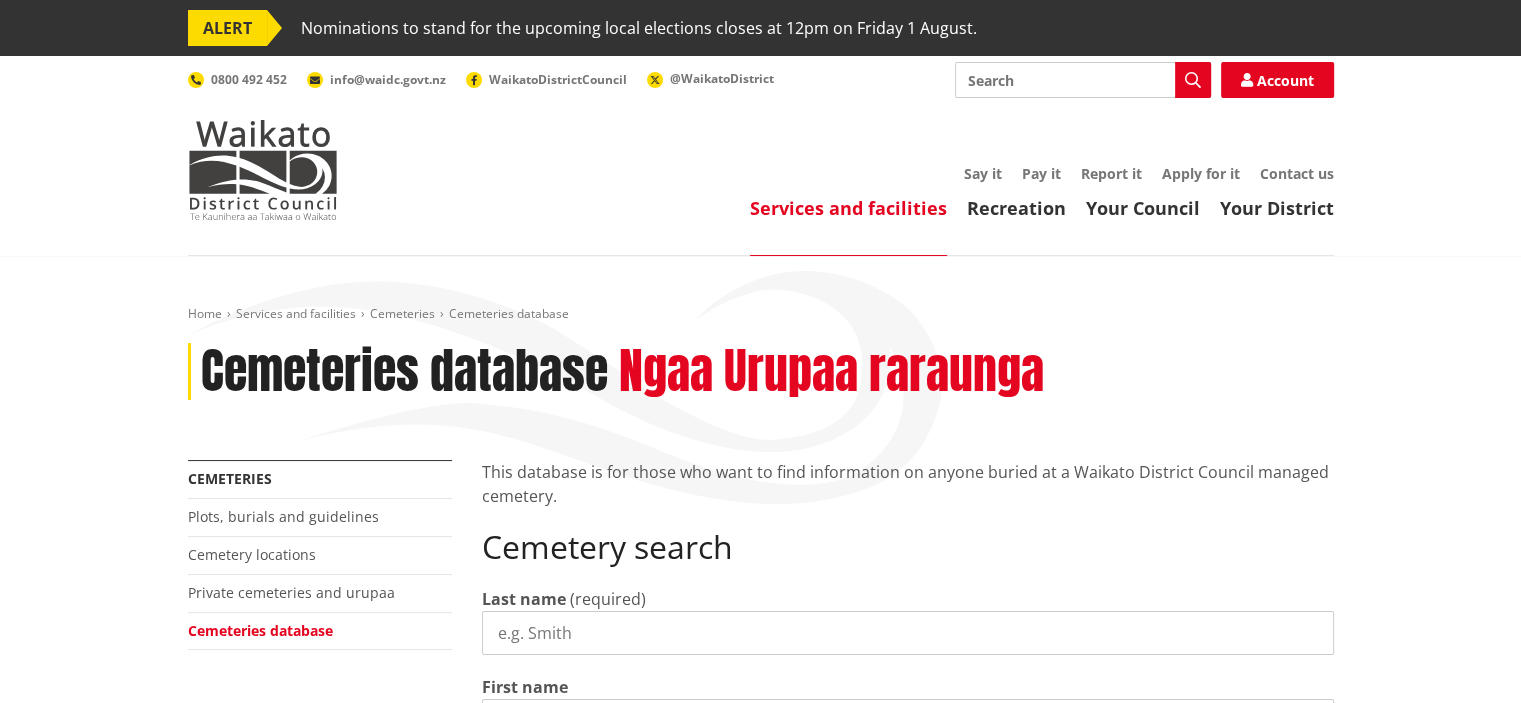 select 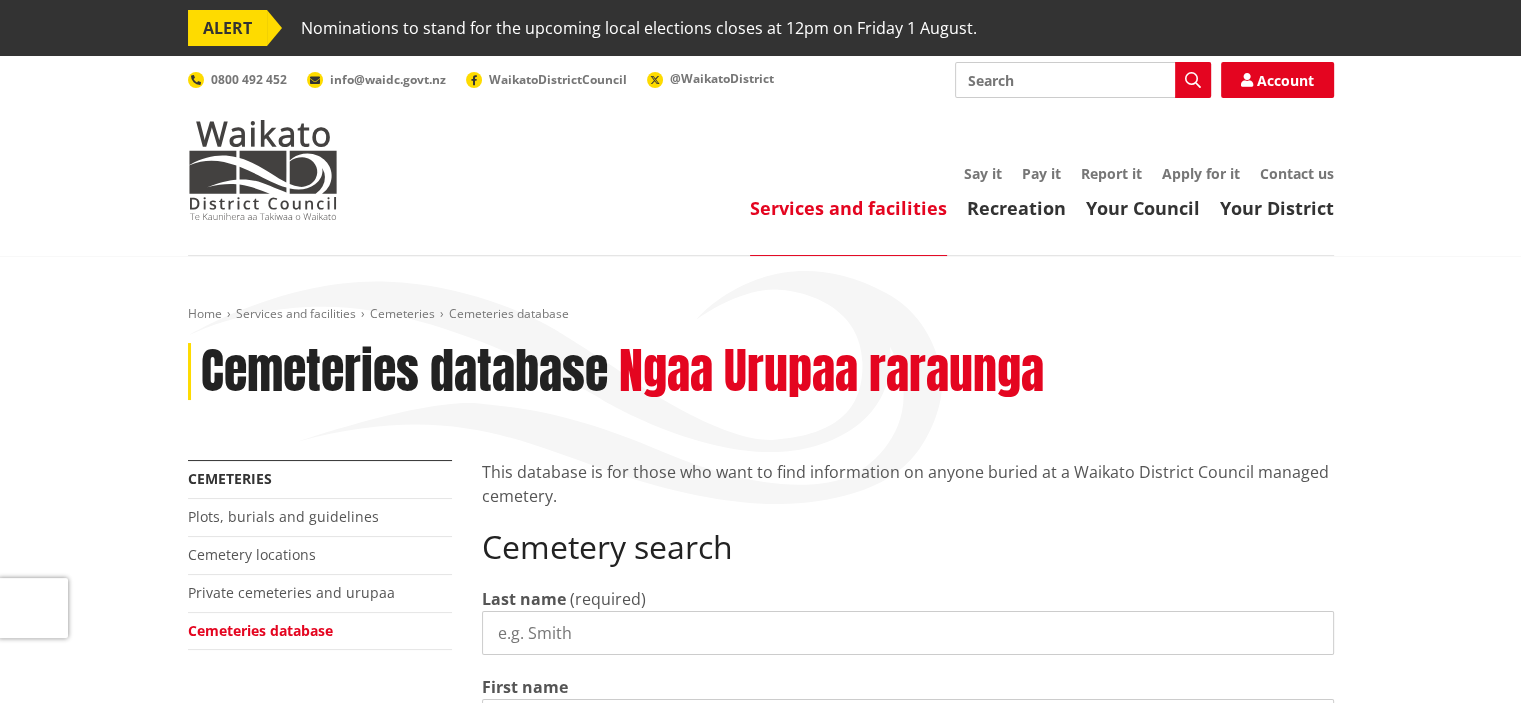 click on "Last name" at bounding box center [908, 633] 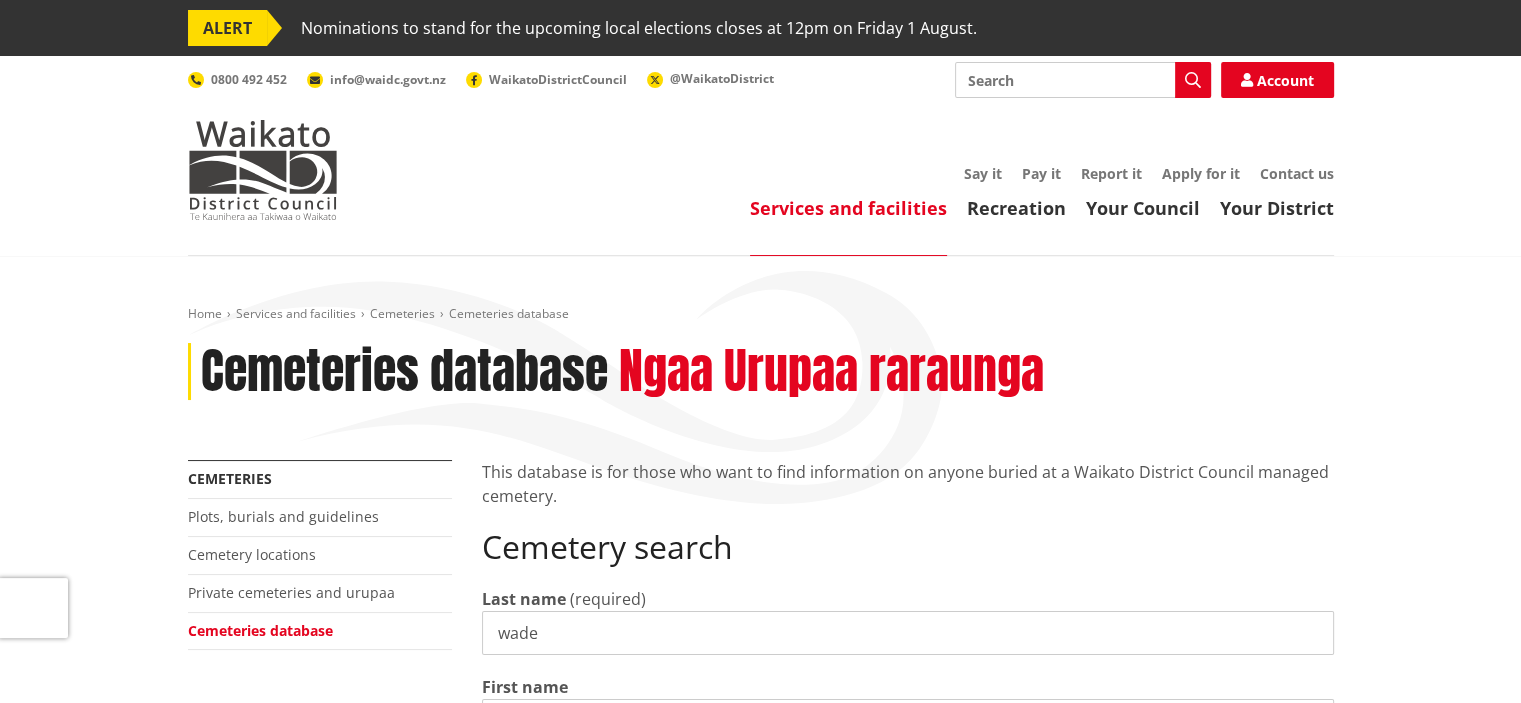 type on "wade" 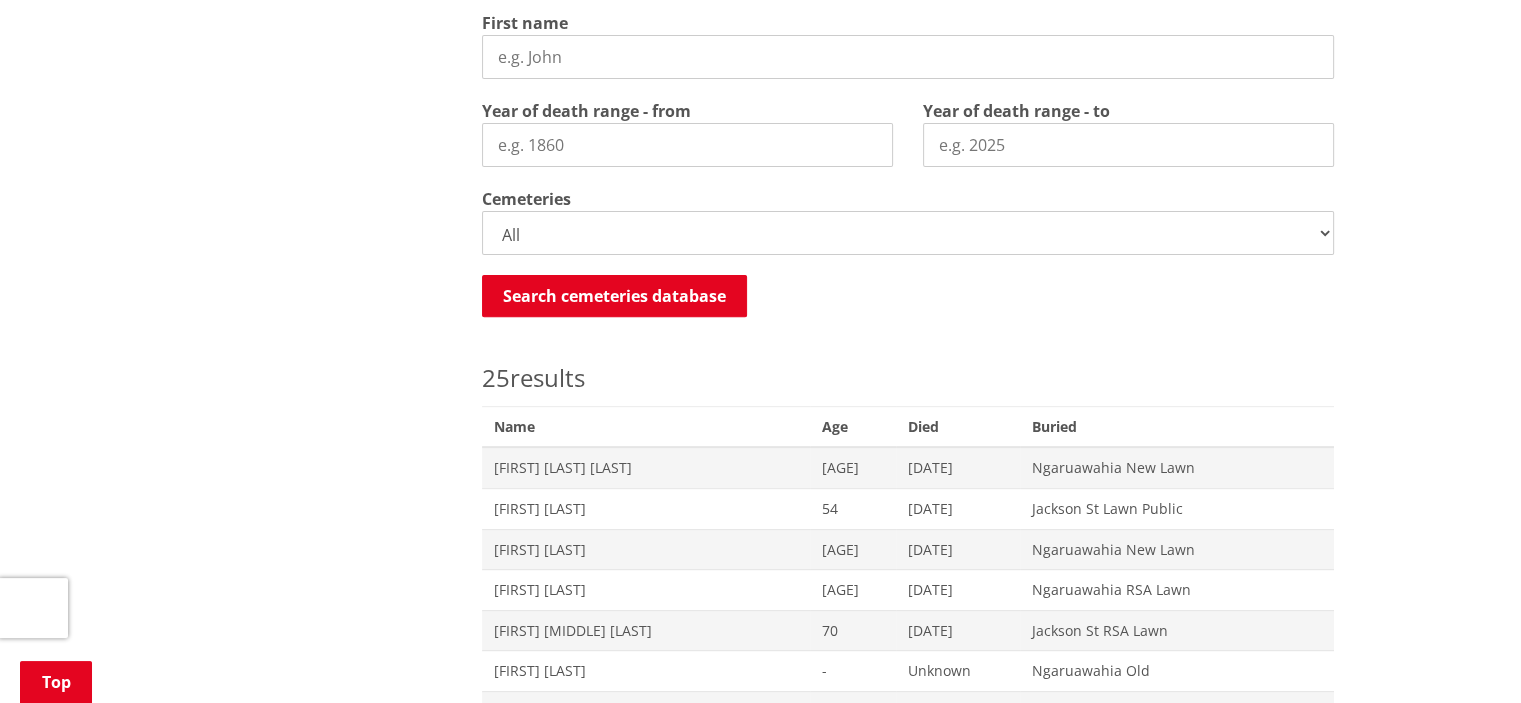 scroll, scrollTop: 664, scrollLeft: 0, axis: vertical 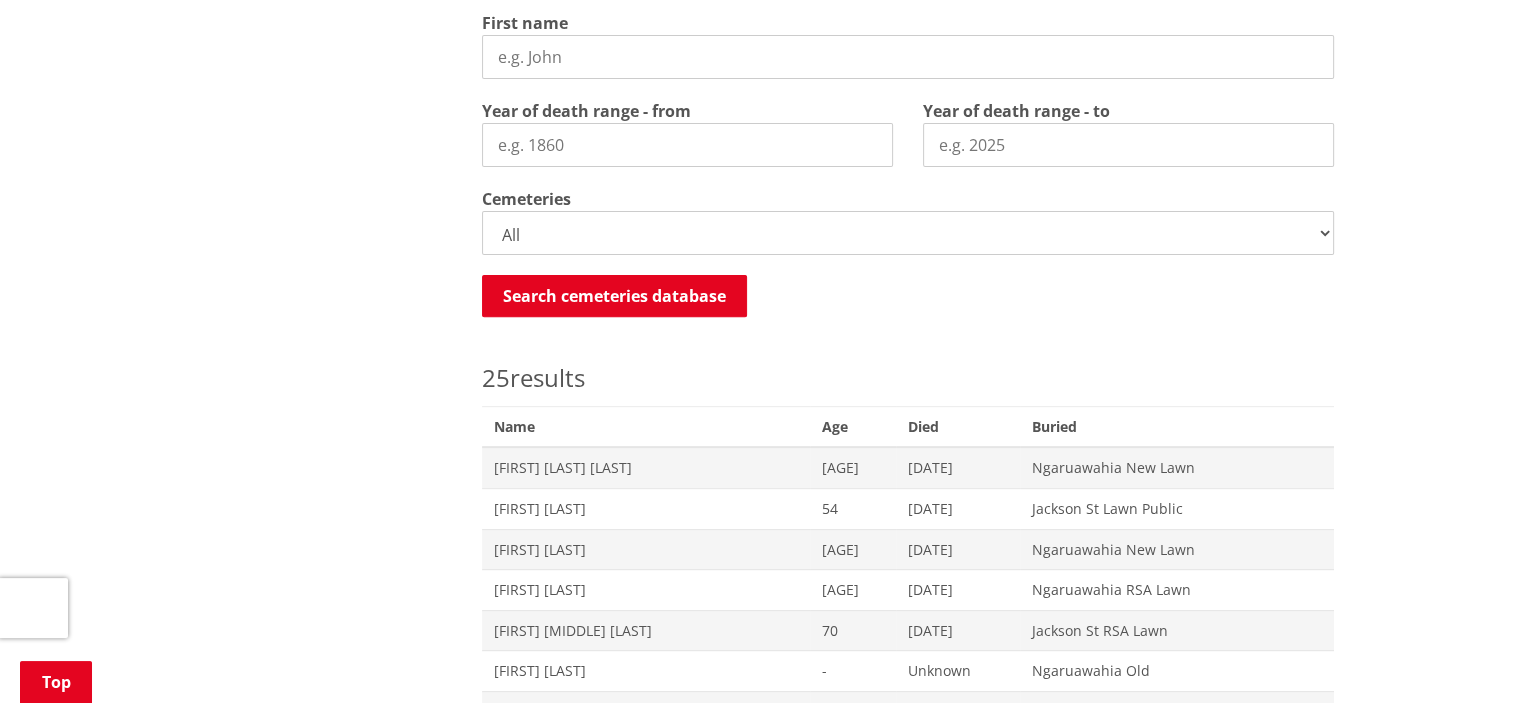 click on "All Gordonton Ashes Memorial Berm Gordonton Lawn Gordonton Octagonal Ashes Gordonton Wall Memorial Huntly Ashes Memorial Berm Huntly Ashes Plaque Berm Huntly Childrens Memorial Huntly Lawn Childrens Berm Huntly New Lawn Huntly Octagonal Ashes Huntly Old Huntly Old Lawn Huntly RSA Ashes Huntly RSA Lawn Huntly South Lawn Jackson St Childrens Lawn Jackson St Lawn Public Jackson St Octagonal Ashes Jackson St Public Ashes Jackson St RSA Ashes Jackson St RSA Lawn Maramarua Ashes Memorial Berm Maramarua Lawn Maramarua Octagonal Ashes Matahuru Ashes Memorial Berm Matahuru Lawn Matahuru Octagonal Ashes Mercer Ngaruawahia Muslim Section Ngaruawahia New Lawn Ngaruawahia Old Ngaruawahia Old Childrens Lawn Ngaruawahia RSA Lawn Okete Lawn Onewhero Orini Ashes Octagonal Orini Lawn Pokeno Ashes Pokeno Berm Pokeno Graves Pokeno Old Soldiers Cemetery Pokeno Tree Raglan Lawn Rangiriri Ashes Memorial Berm Rangiriri Lawn Rangiriri Octagonal Ashes Taupiri Ashes Memorial Berm Taupiri Lawn Taupiri Wall Memorial Te Mata Lawn" at bounding box center (908, 233) 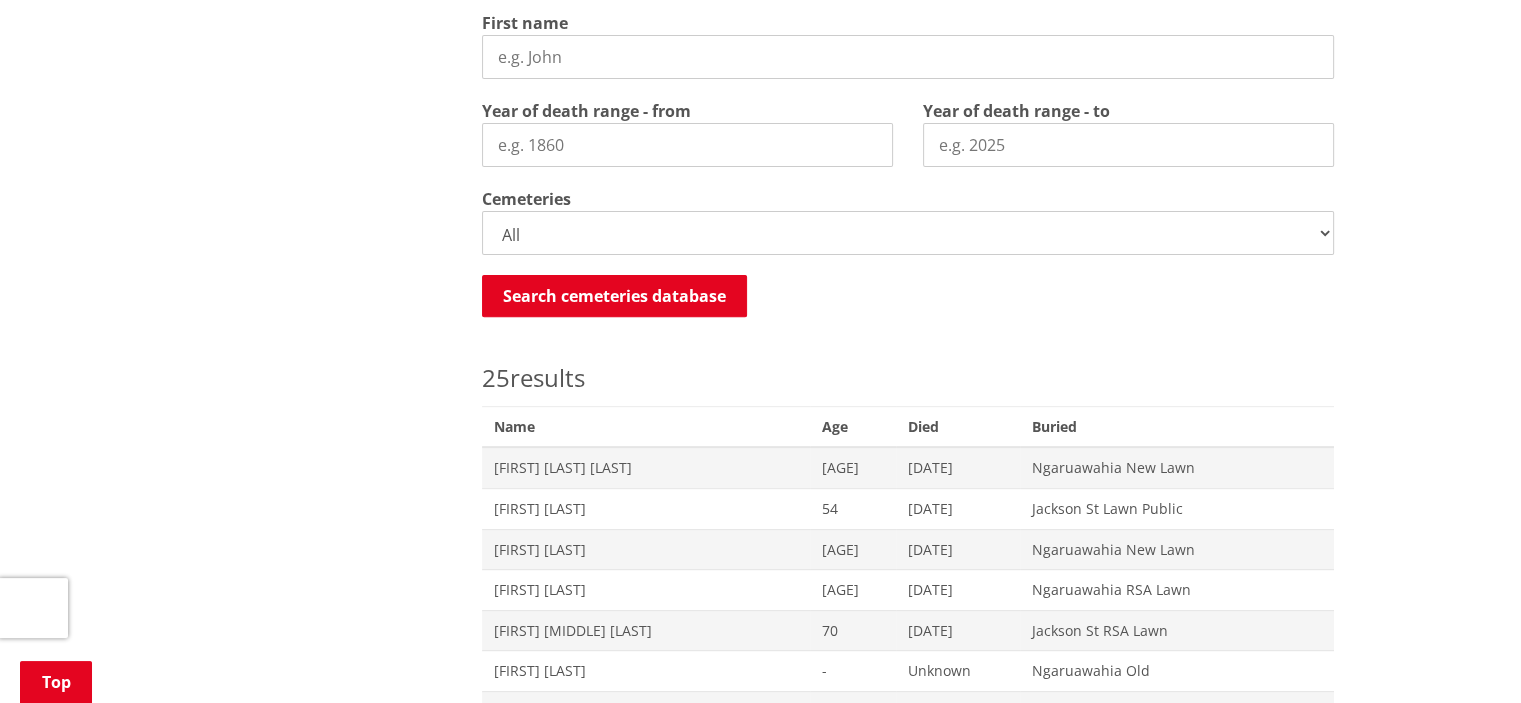 select 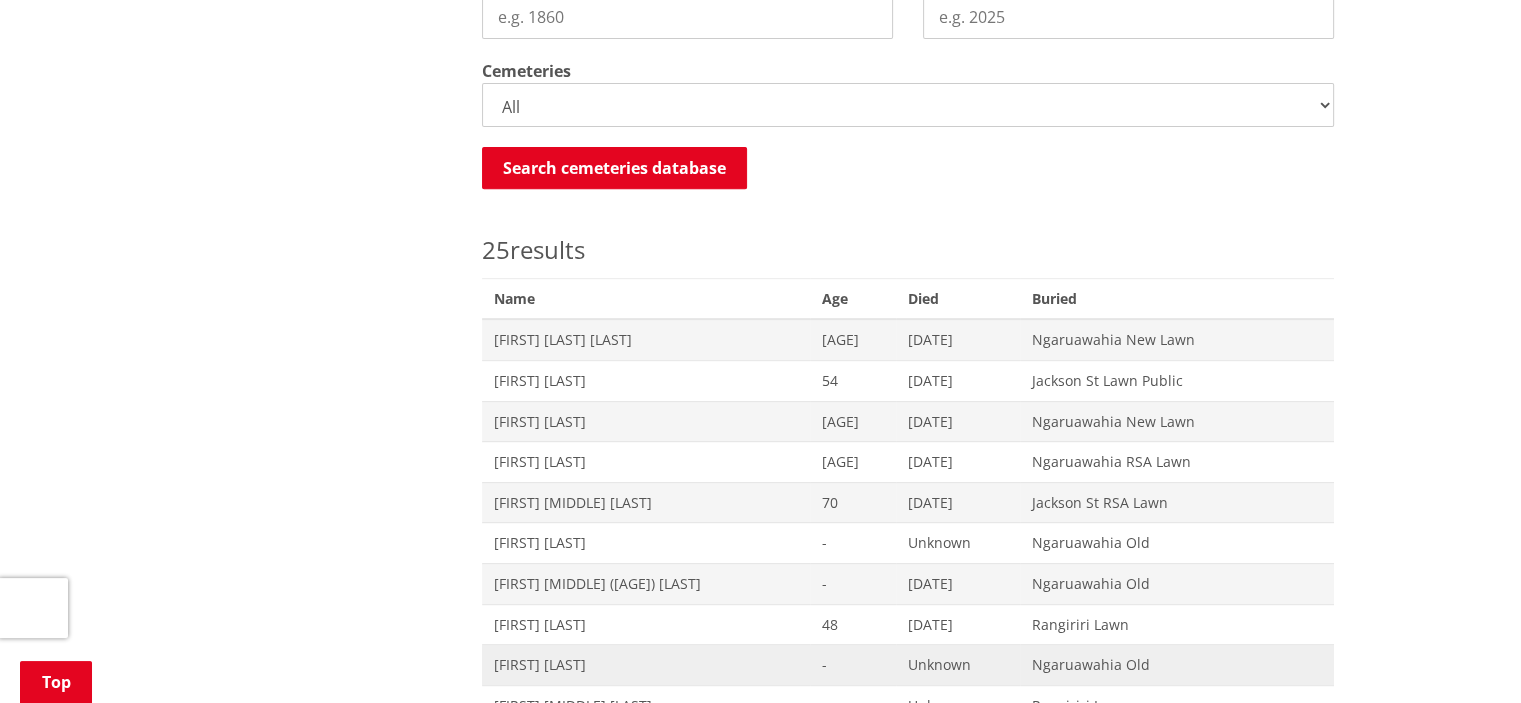 scroll, scrollTop: 735, scrollLeft: 0, axis: vertical 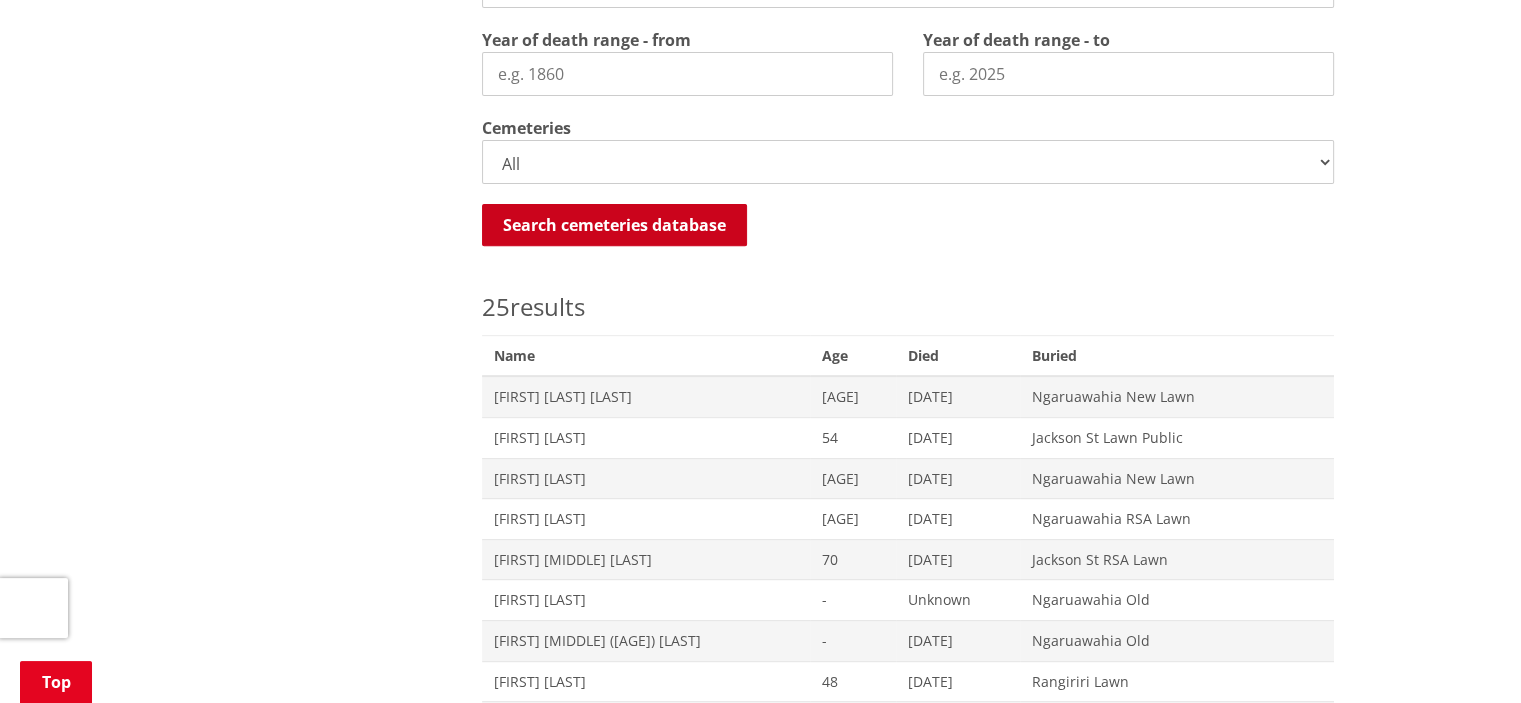 click on "Search cemeteries database" at bounding box center [614, 225] 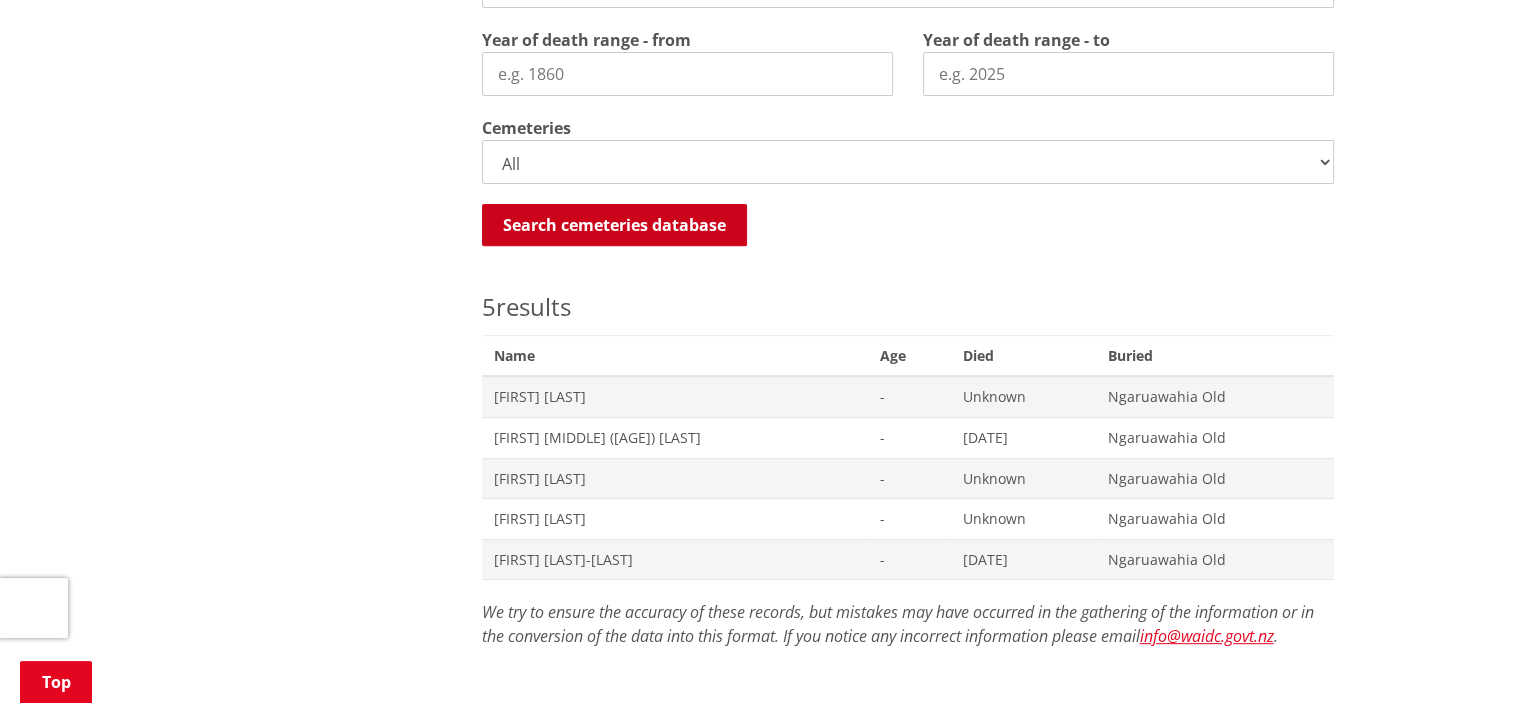 scroll, scrollTop: 1023, scrollLeft: 0, axis: vertical 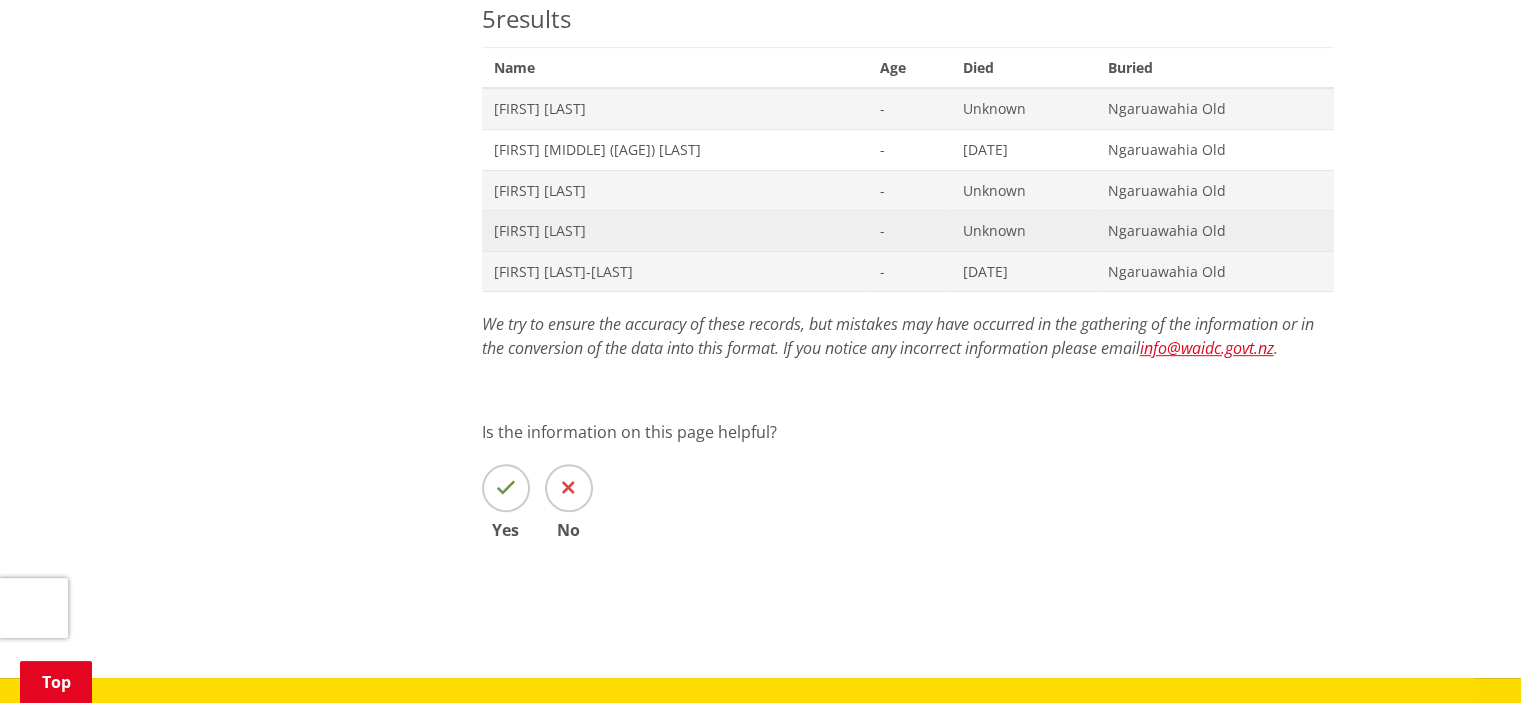 click on "Nancy Wade" at bounding box center [675, 231] 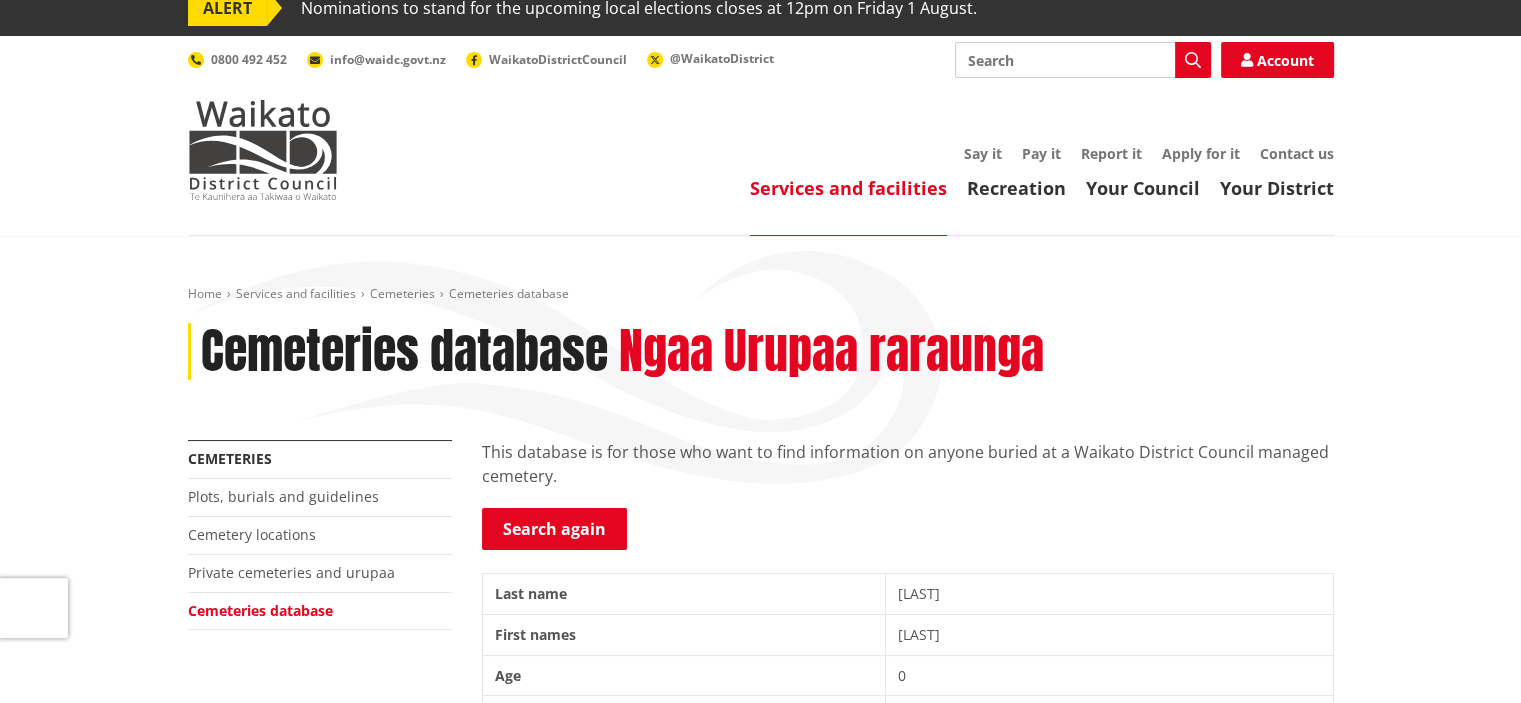 scroll, scrollTop: 0, scrollLeft: 0, axis: both 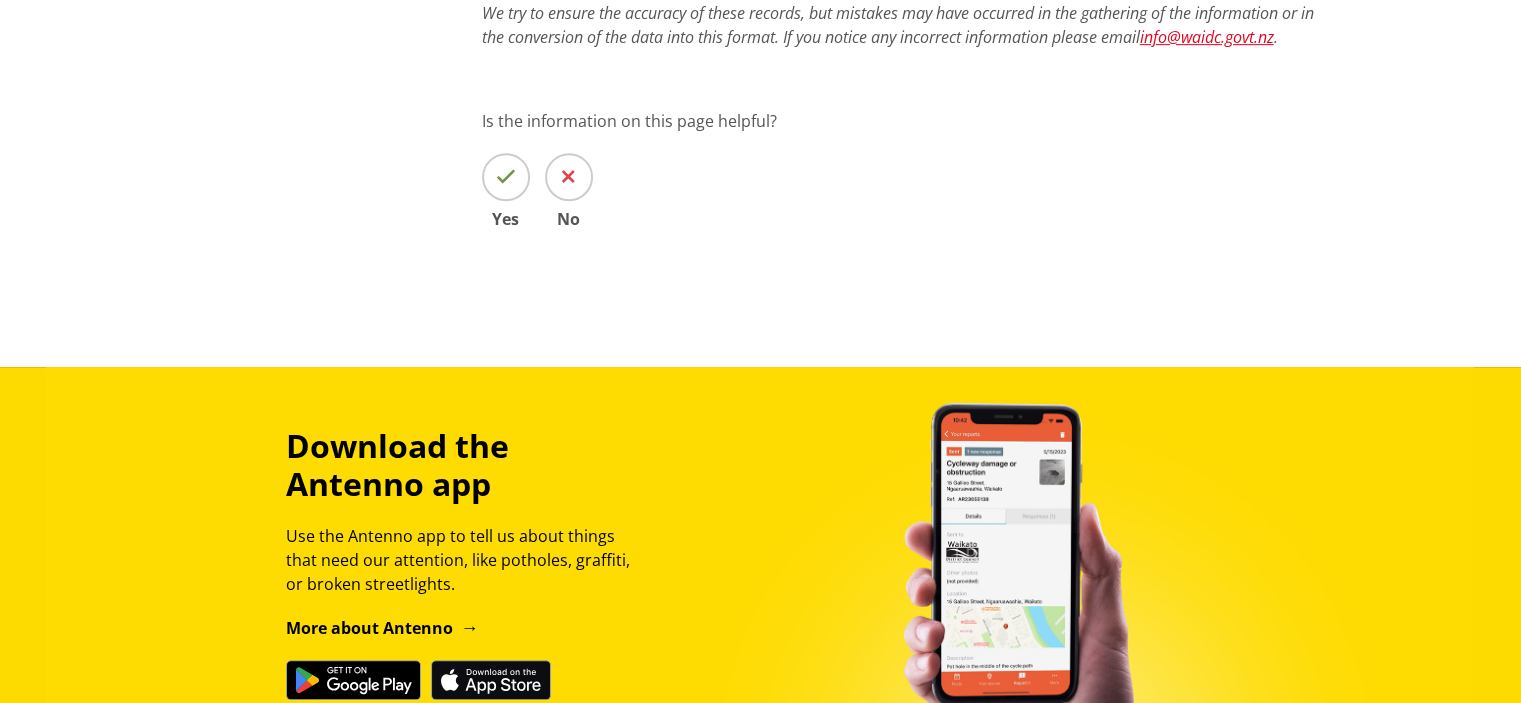 select 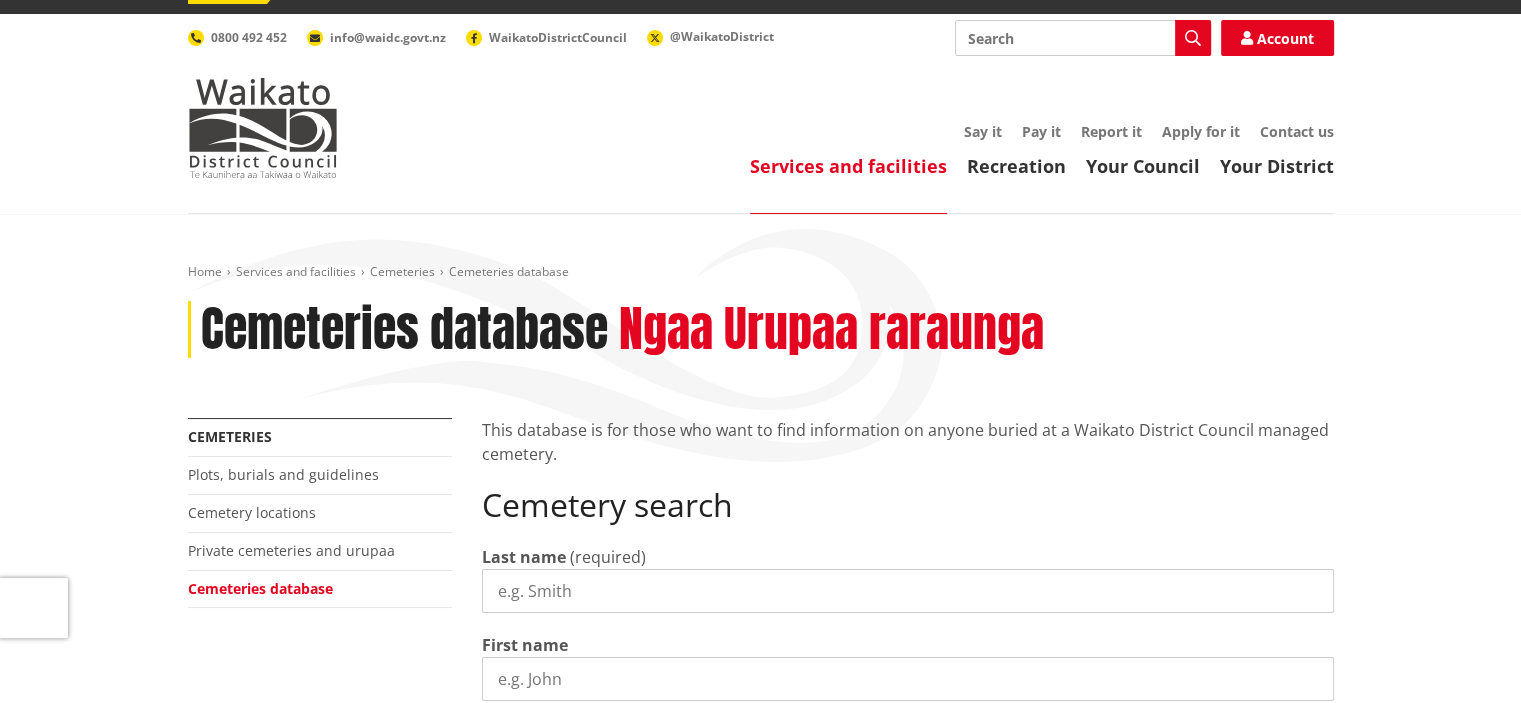 scroll, scrollTop: 0, scrollLeft: 0, axis: both 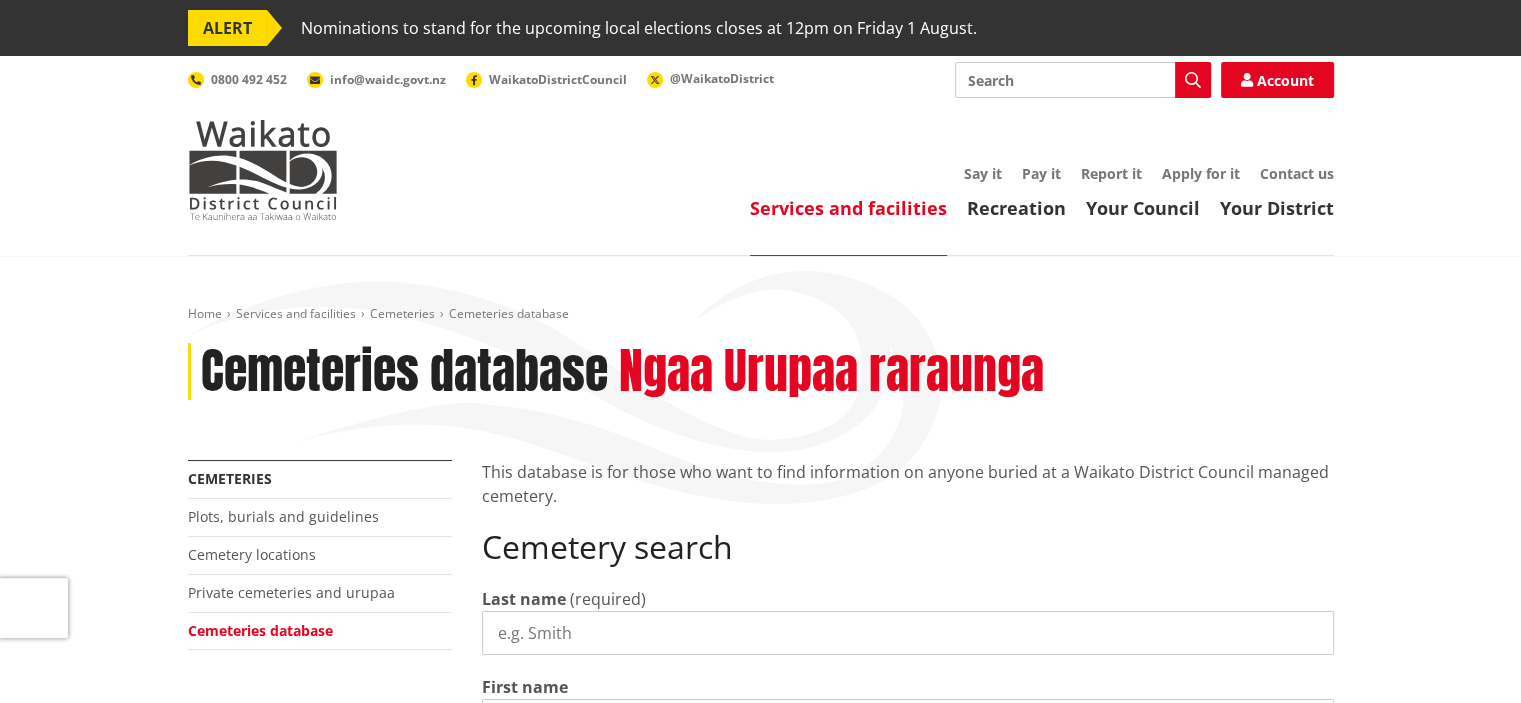 select 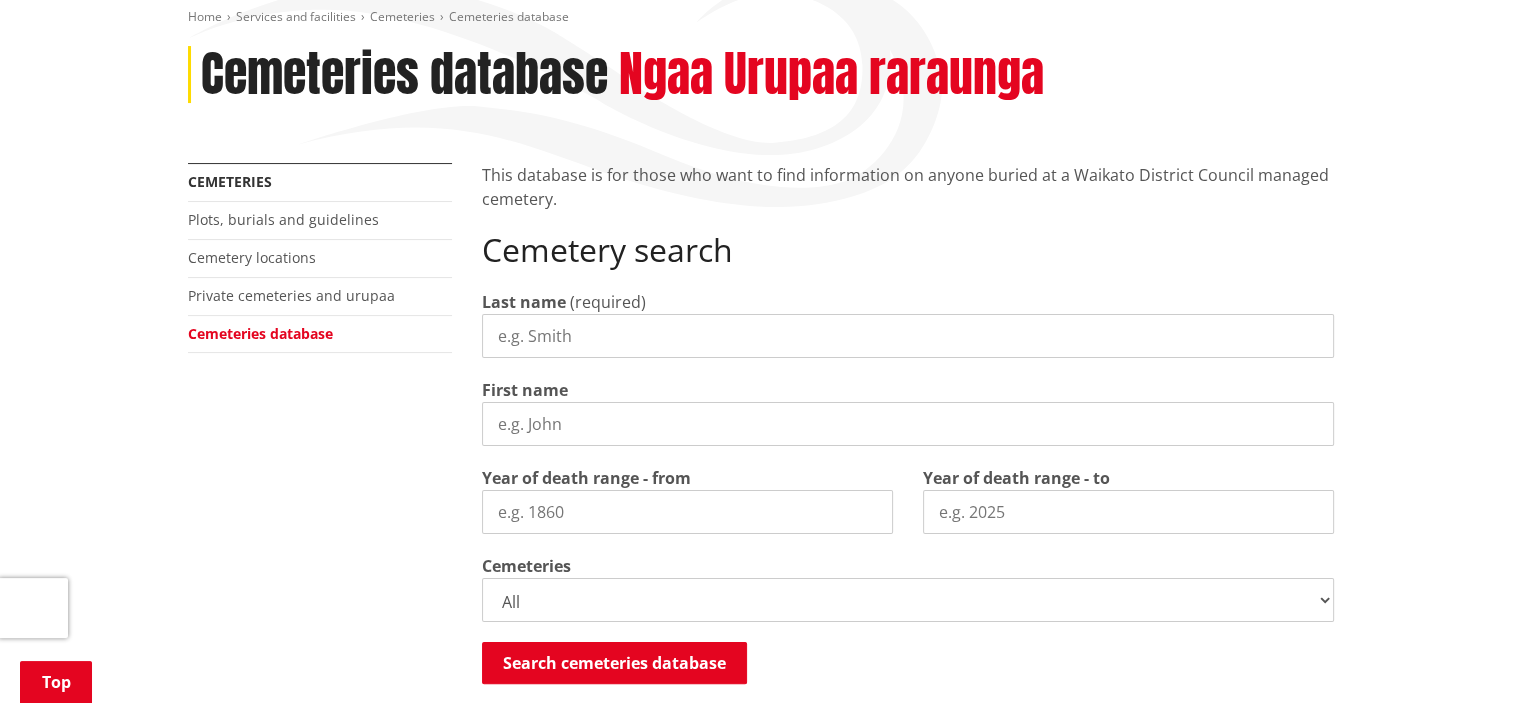 scroll, scrollTop: 304, scrollLeft: 0, axis: vertical 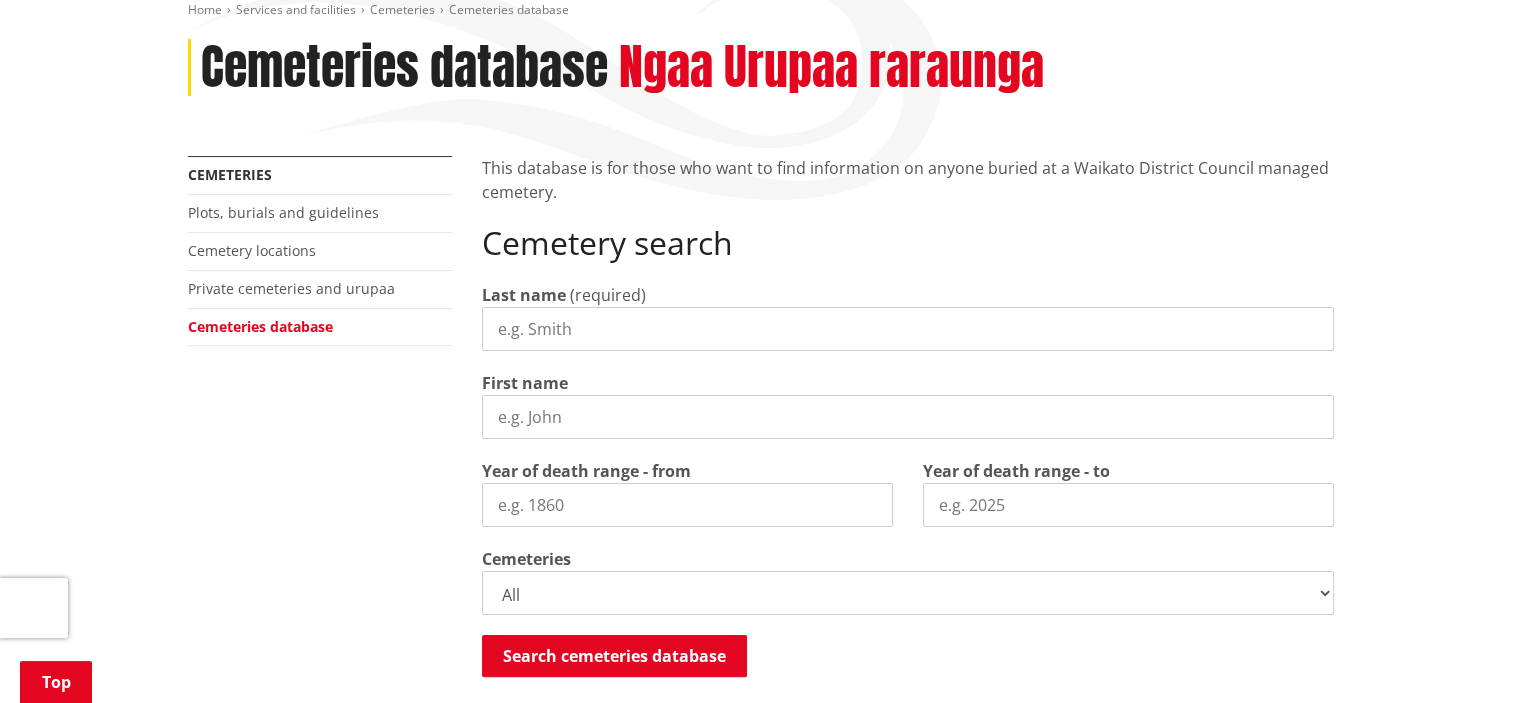 click on "Last name" at bounding box center (908, 329) 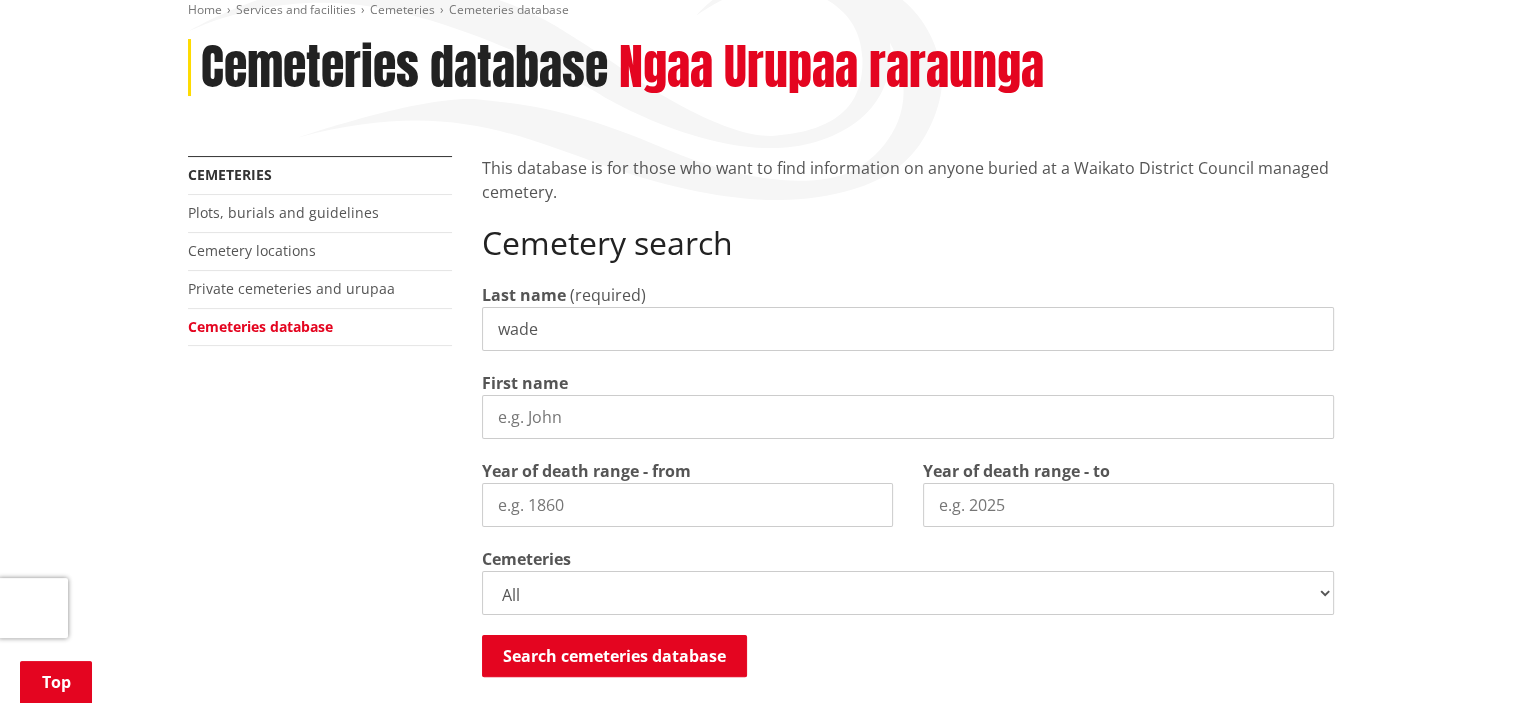 type on "wade" 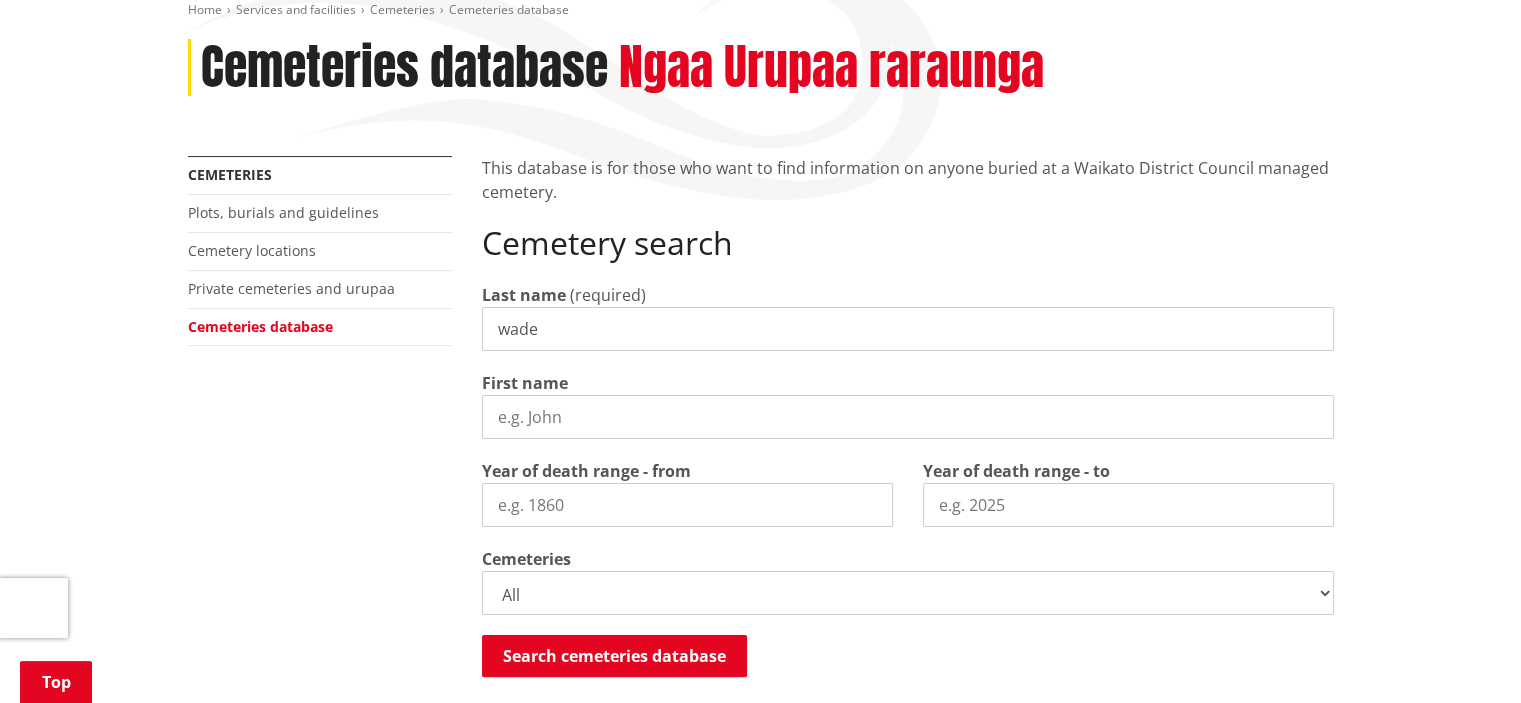 click on "All Gordonton Ashes Memorial Berm Gordonton Lawn Gordonton Octagonal Ashes Gordonton Wall Memorial Huntly Ashes Memorial Berm Huntly Ashes Plaque Berm Huntly Childrens Memorial Huntly Lawn Childrens Berm Huntly New Lawn Huntly Octagonal Ashes Huntly Old Huntly Old Lawn Huntly RSA Ashes Huntly RSA Lawn Huntly South Lawn Jackson St Childrens Lawn Jackson St Lawn Public Jackson St Octagonal Ashes Jackson St Public Ashes Jackson St RSA Ashes Jackson St RSA Lawn Maramarua Ashes Memorial Berm Maramarua Lawn Maramarua Octagonal Ashes Matahuru Ashes Memorial Berm Matahuru Lawn Matahuru Octagonal Ashes Mercer Ngaruawahia Muslim Section Ngaruawahia New Lawn Ngaruawahia Old Ngaruawahia Old Childrens Lawn Ngaruawahia RSA Lawn Okete Lawn Onewhero Orini Ashes Octagonal Orini Lawn Pokeno Ashes Pokeno Berm Pokeno Graves Pokeno Old Soldiers Cemetery Pokeno Tree Raglan Lawn Rangiriri Ashes Memorial Berm Rangiriri Lawn Rangiriri Octagonal Ashes Taupiri Ashes Memorial Berm Taupiri Lawn Taupiri Wall Memorial Te Mata Lawn" at bounding box center [908, 593] 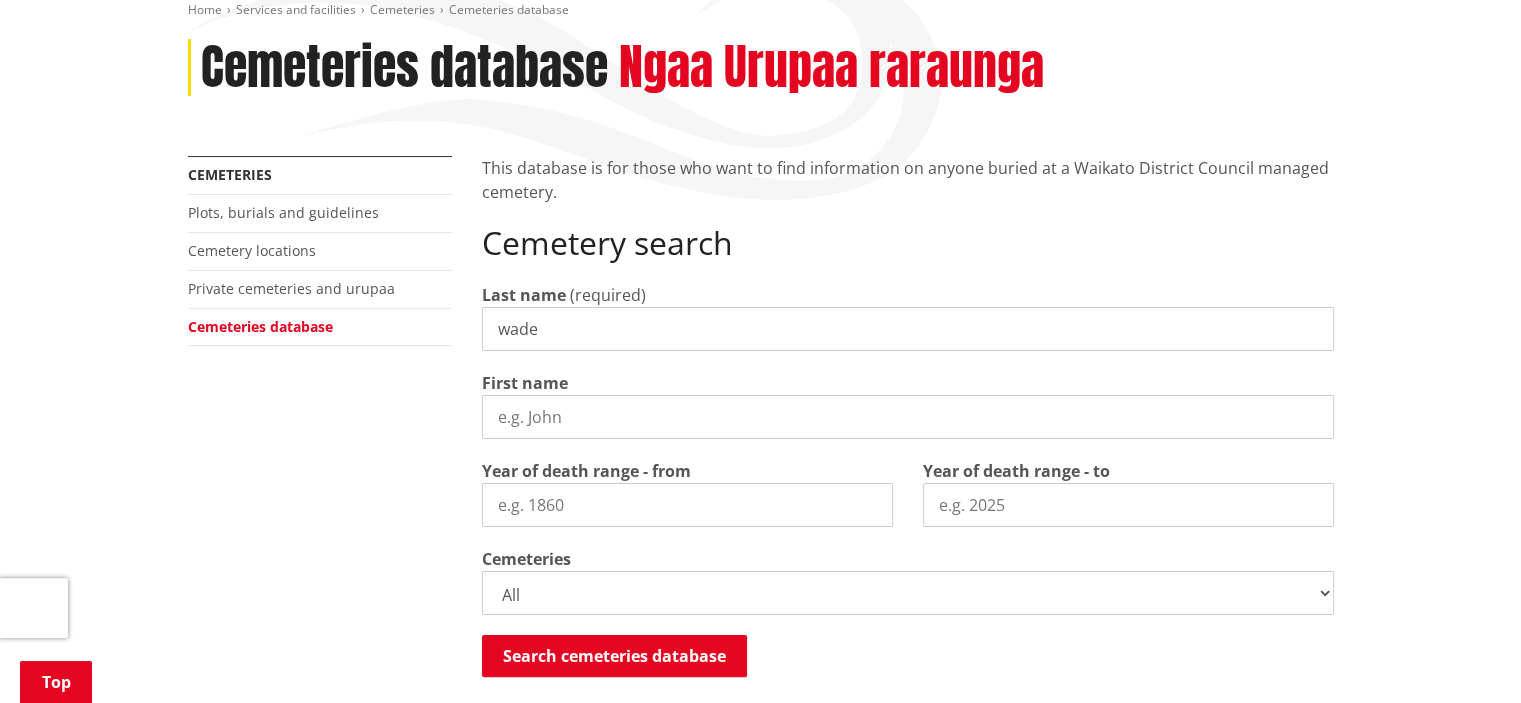 click on "All Gordonton Ashes Memorial Berm Gordonton Lawn Gordonton Octagonal Ashes Gordonton Wall Memorial Huntly Ashes Memorial Berm Huntly Ashes Plaque Berm Huntly Childrens Memorial Huntly Lawn Childrens Berm Huntly New Lawn Huntly Octagonal Ashes Huntly Old Huntly Old Lawn Huntly RSA Ashes Huntly RSA Lawn Huntly South Lawn Jackson St Childrens Lawn Jackson St Lawn Public Jackson St Octagonal Ashes Jackson St Public Ashes Jackson St RSA Ashes Jackson St RSA Lawn Maramarua Ashes Memorial Berm Maramarua Lawn Maramarua Octagonal Ashes Matahuru Ashes Memorial Berm Matahuru Lawn Matahuru Octagonal Ashes Mercer Ngaruawahia Muslim Section Ngaruawahia New Lawn Ngaruawahia Old Ngaruawahia Old Childrens Lawn Ngaruawahia RSA Lawn Okete Lawn Onewhero Orini Ashes Octagonal Orini Lawn Pokeno Ashes Pokeno Berm Pokeno Graves Pokeno Old Soldiers Cemetery Pokeno Tree Raglan Lawn Rangiriri Ashes Memorial Berm Rangiriri Lawn Rangiriri Octagonal Ashes Taupiri Ashes Memorial Berm Taupiri Lawn Taupiri Wall Memorial Te Mata Lawn" at bounding box center [908, 593] 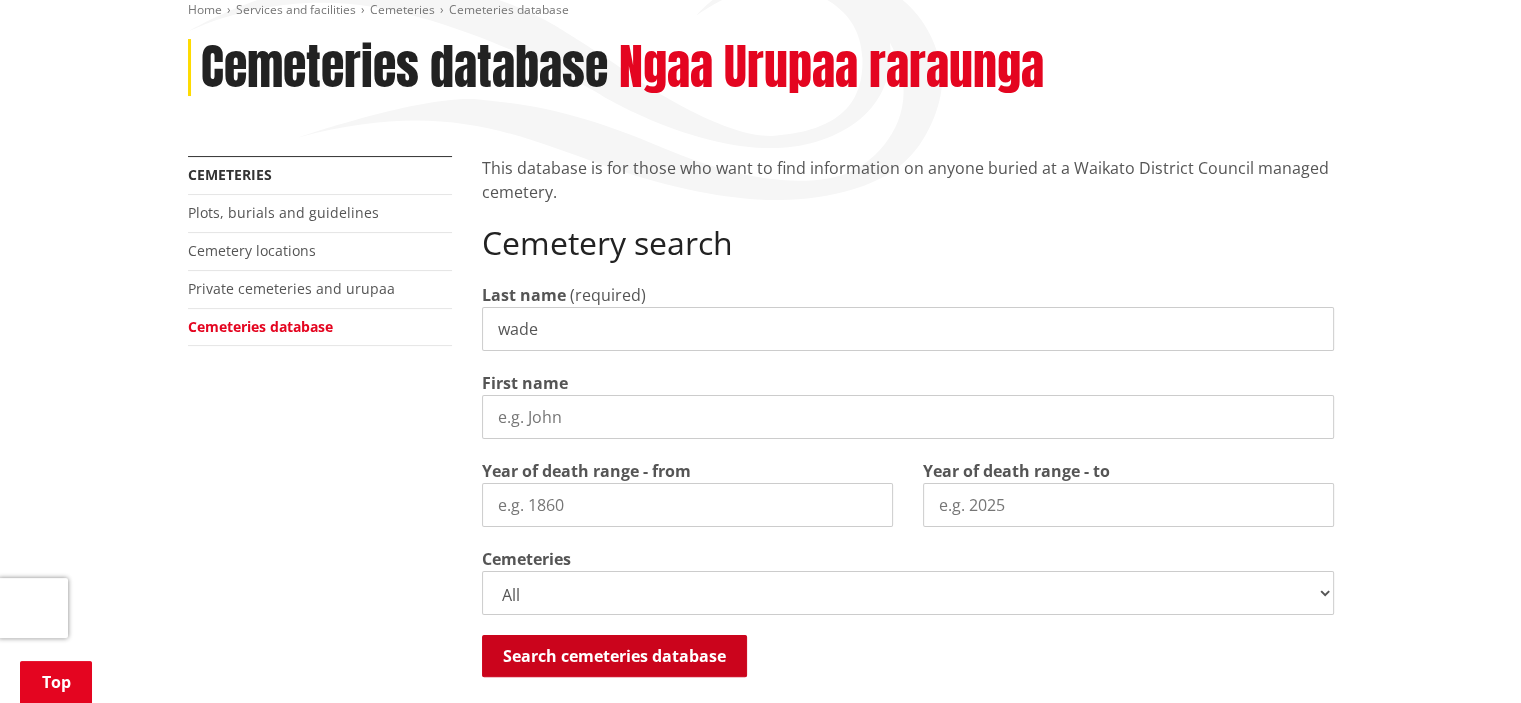 click on "Search cemeteries database" at bounding box center [614, 656] 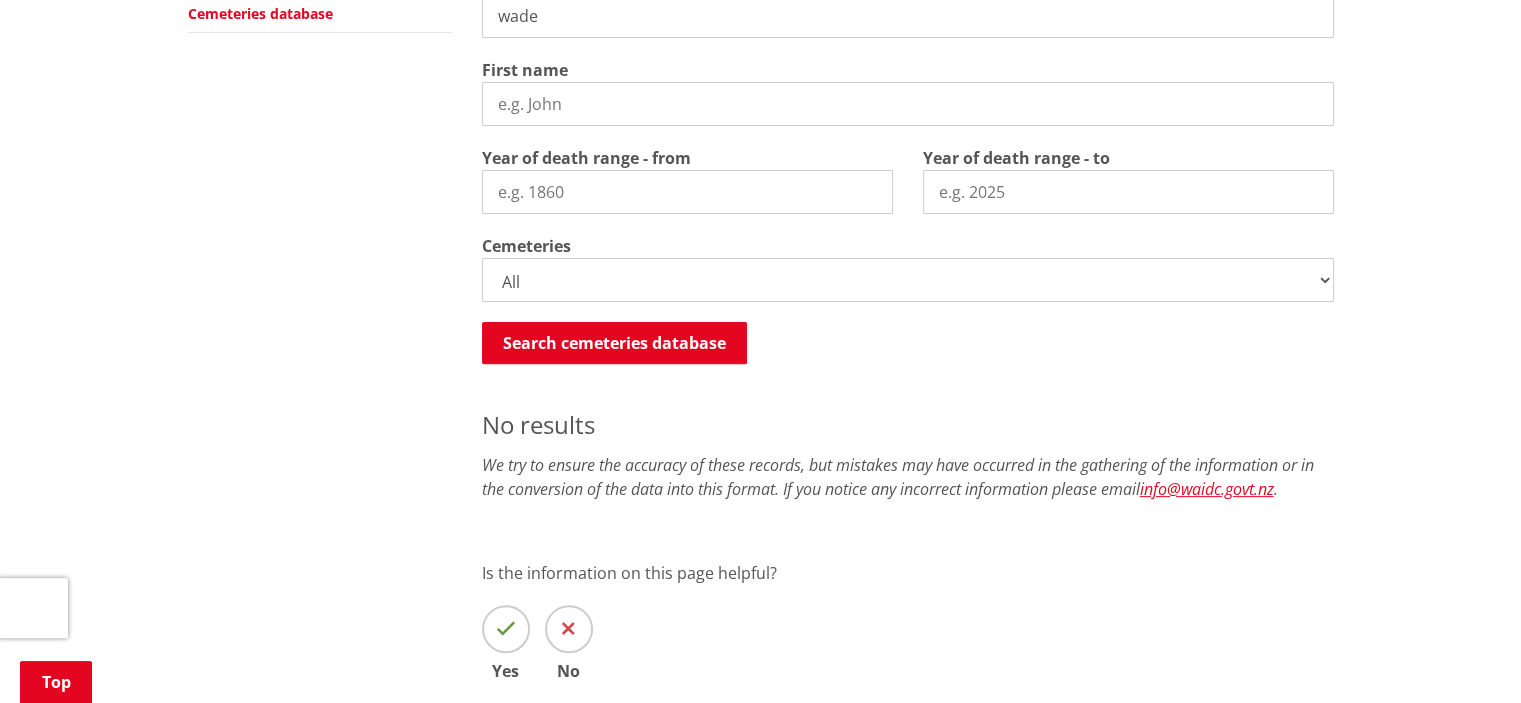 scroll, scrollTop: 602, scrollLeft: 0, axis: vertical 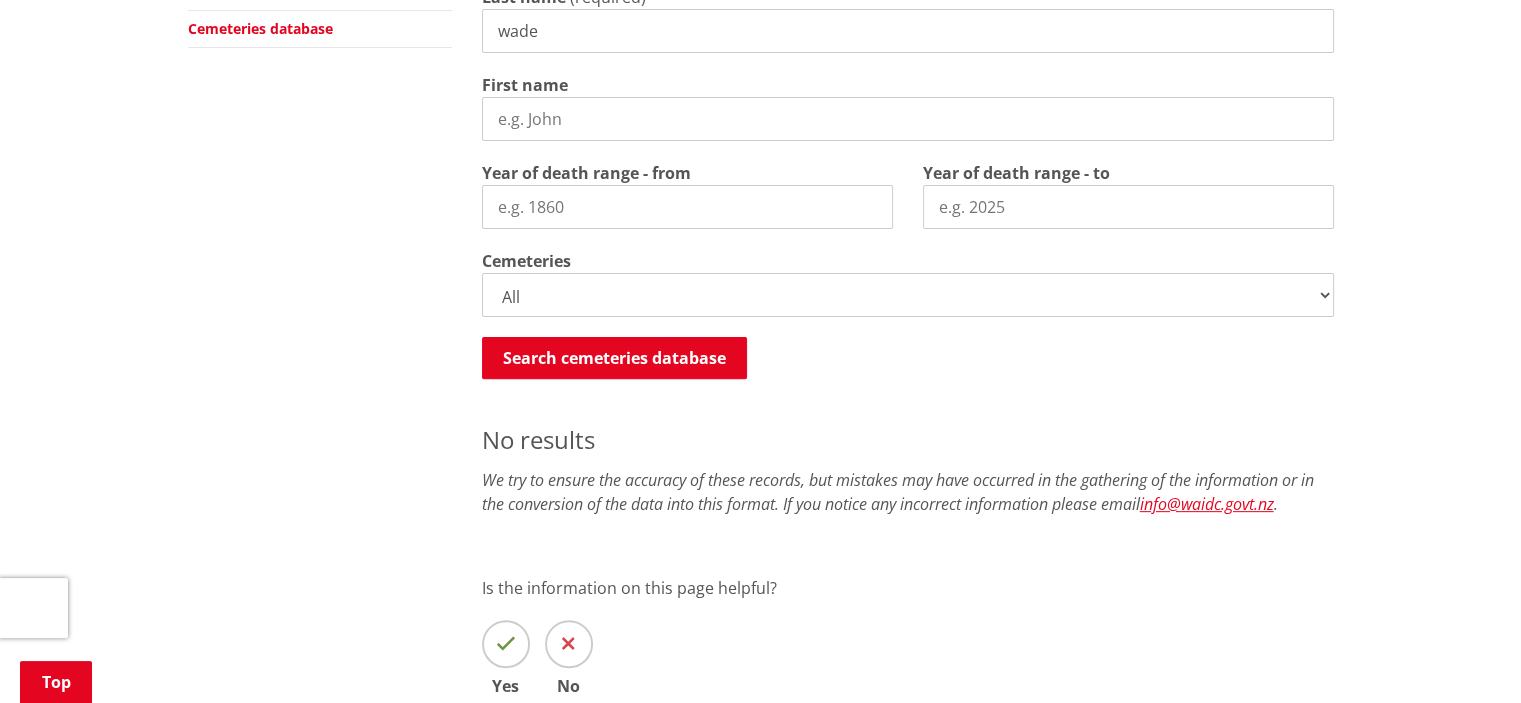 click on "All Gordonton Ashes Memorial Berm Gordonton Lawn Gordonton Octagonal Ashes Gordonton Wall Memorial Huntly Ashes Memorial Berm Huntly Ashes Plaque Berm Huntly Childrens Memorial Huntly Lawn Childrens Berm Huntly New Lawn Huntly Octagonal Ashes Huntly Old Huntly Old Lawn Huntly RSA Ashes Huntly RSA Lawn Huntly South Lawn Jackson St Childrens Lawn Jackson St Lawn Public Jackson St Octagonal Ashes Jackson St Public Ashes Jackson St RSA Ashes Jackson St RSA Lawn Maramarua Ashes Memorial Berm Maramarua Lawn Maramarua Octagonal Ashes Matahuru Ashes Memorial Berm Matahuru Lawn Matahuru Octagonal Ashes Mercer Ngaruawahia Muslim Section Ngaruawahia New Lawn Ngaruawahia Old Ngaruawahia Old Childrens Lawn Ngaruawahia RSA Lawn Okete Lawn Onewhero Orini Ashes Octagonal Orini Lawn Pokeno Ashes Pokeno Berm Pokeno Graves Pokeno Old Soldiers Cemetery Pokeno Tree Raglan Lawn Rangiriri Ashes Memorial Berm Rangiriri Lawn Rangiriri Octagonal Ashes Taupiri Ashes Memorial Berm Taupiri Lawn Taupiri Wall Memorial Te Mata Lawn" at bounding box center [908, 295] 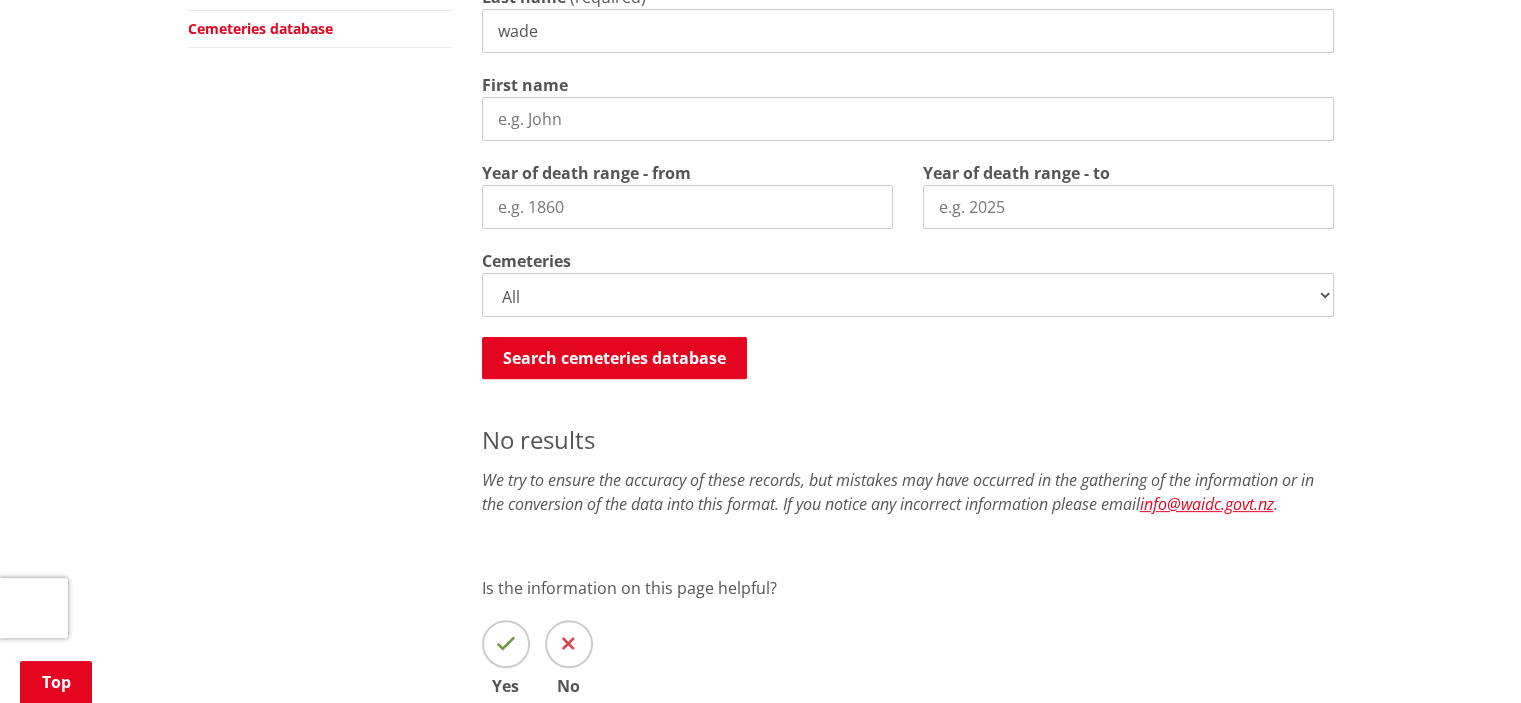select 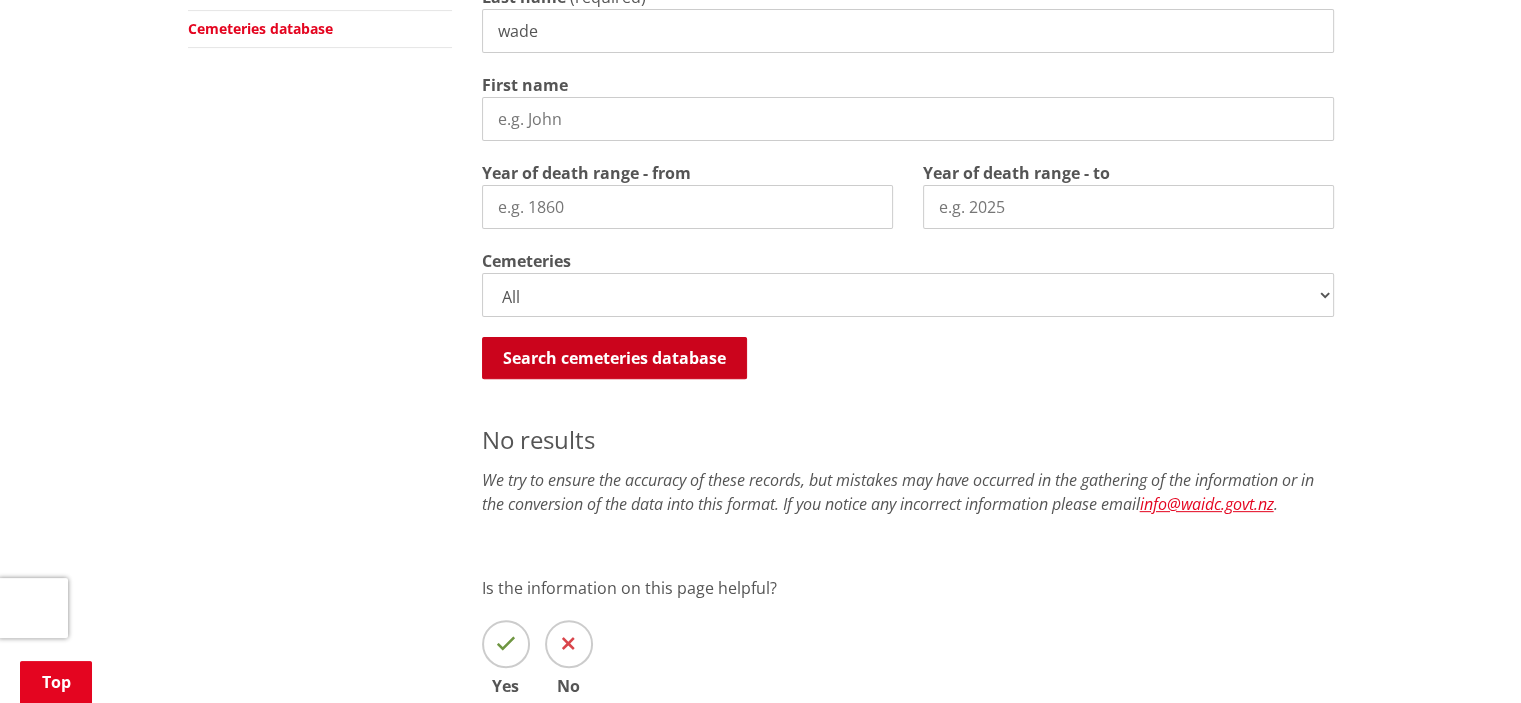 click on "Search cemeteries database" at bounding box center (614, 358) 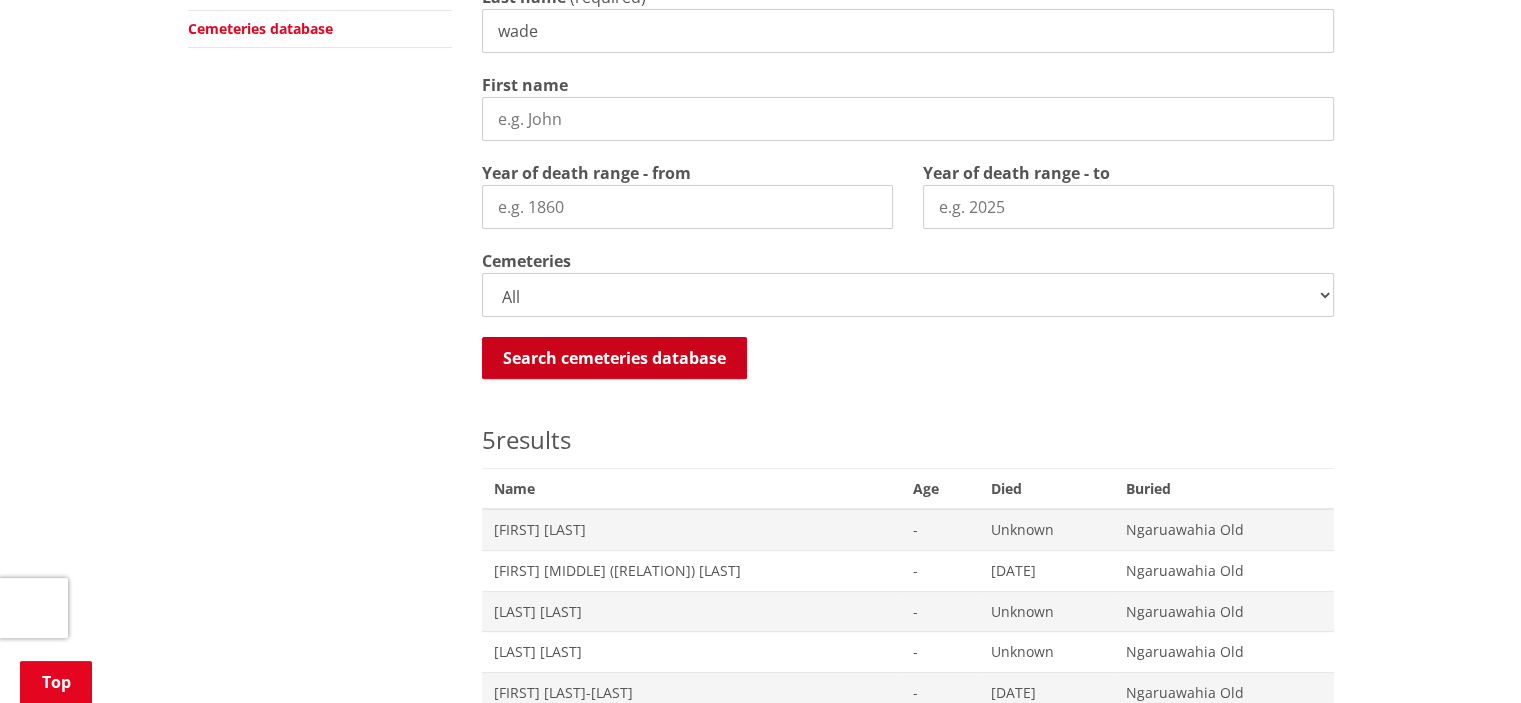 scroll, scrollTop: 1023, scrollLeft: 0, axis: vertical 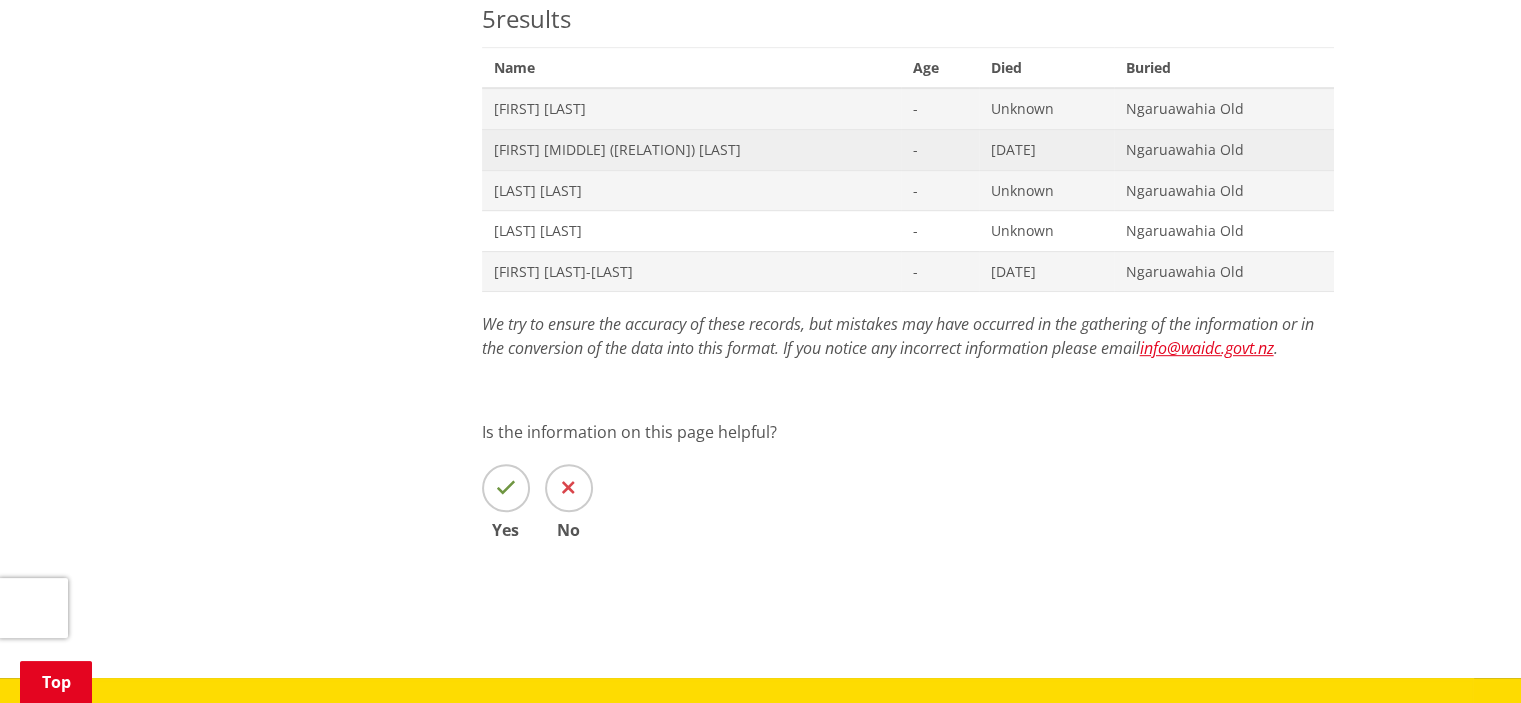 click on "[FIRST] [MIDDLE] ([RELATION]) [LAST]" at bounding box center [692, 150] 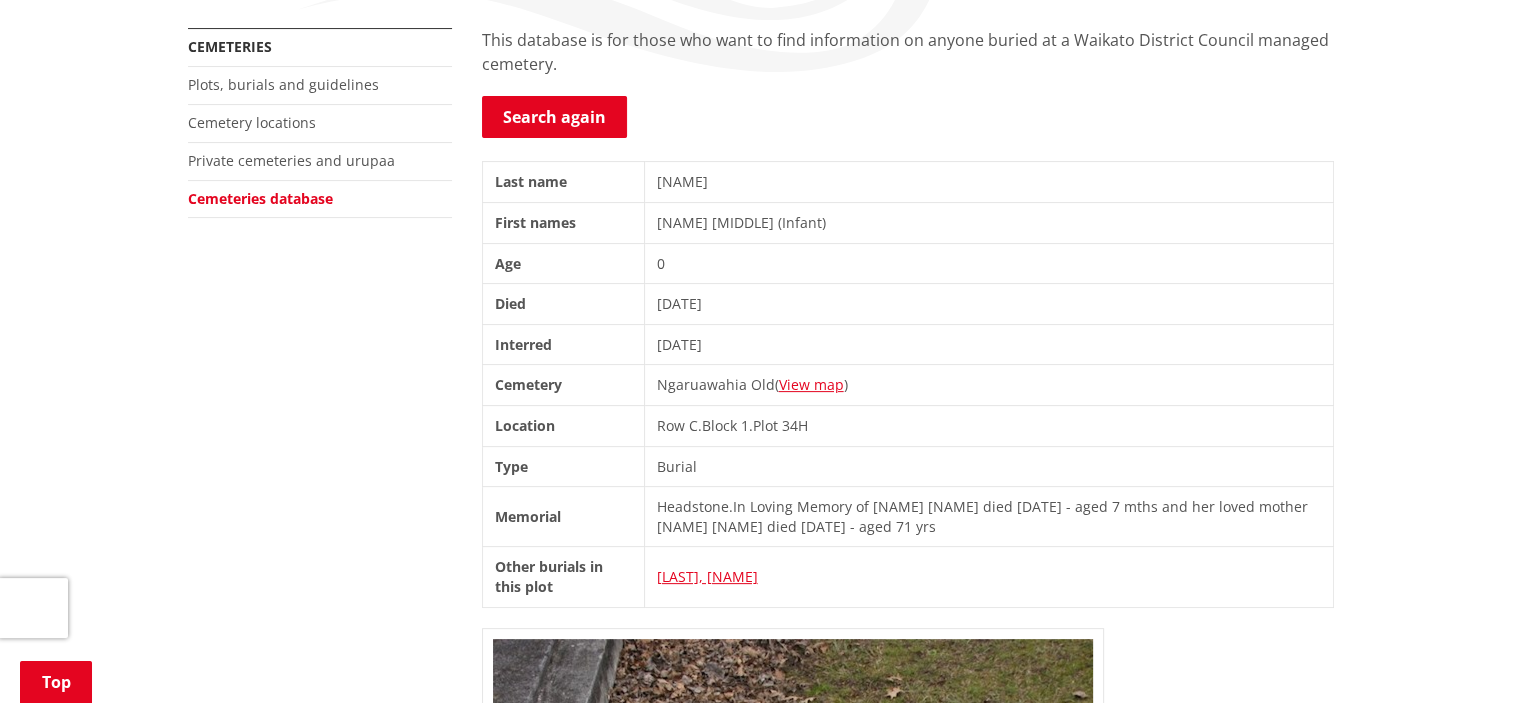scroll, scrollTop: 488, scrollLeft: 0, axis: vertical 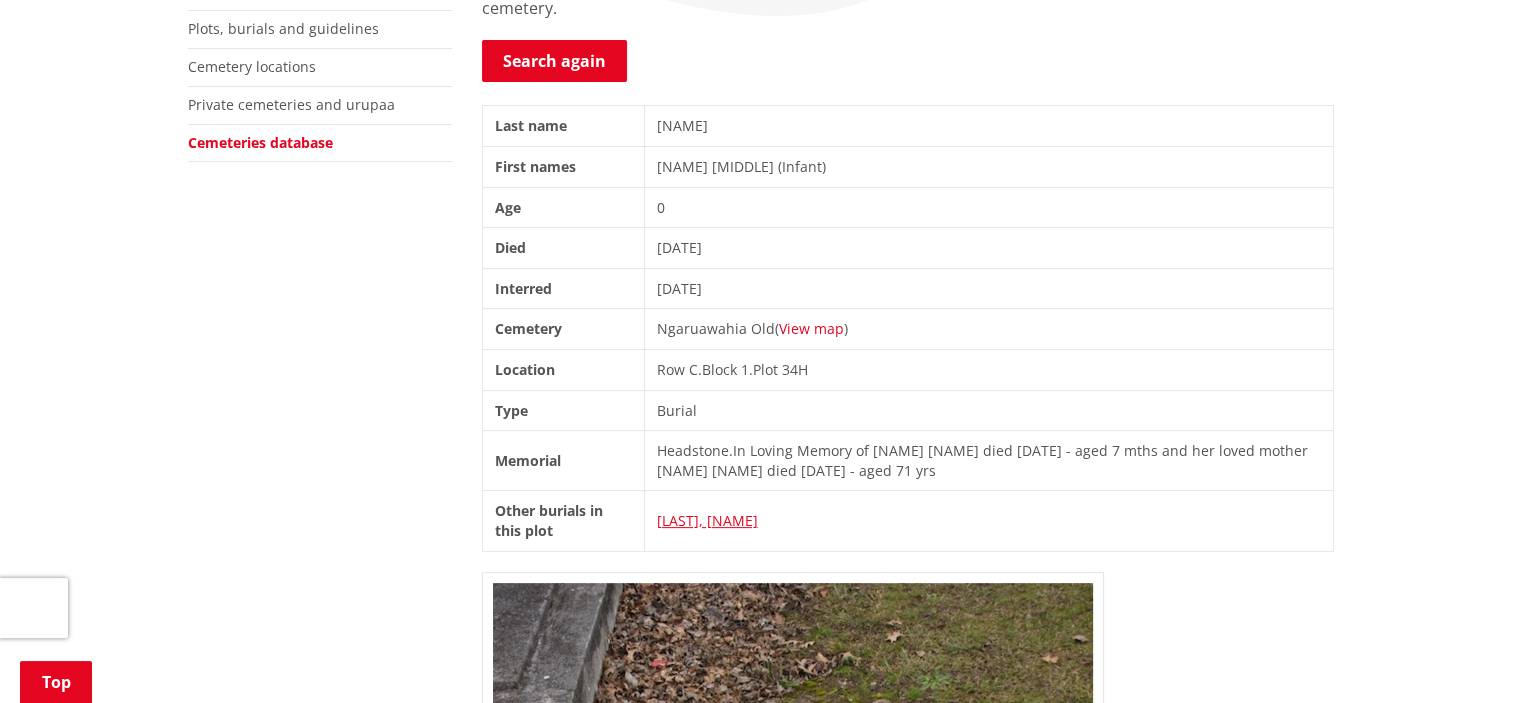 click on "View map" at bounding box center [811, 328] 